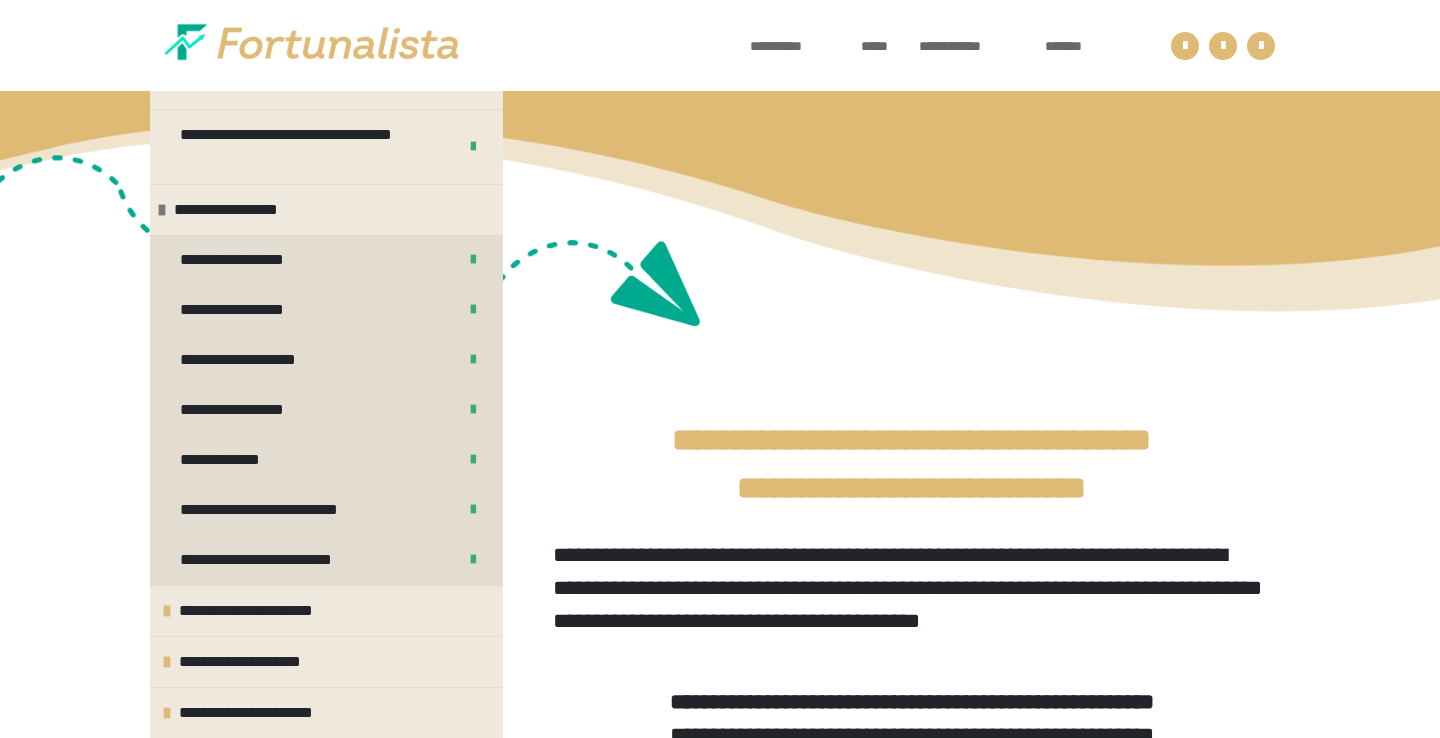 scroll, scrollTop: 3847, scrollLeft: 0, axis: vertical 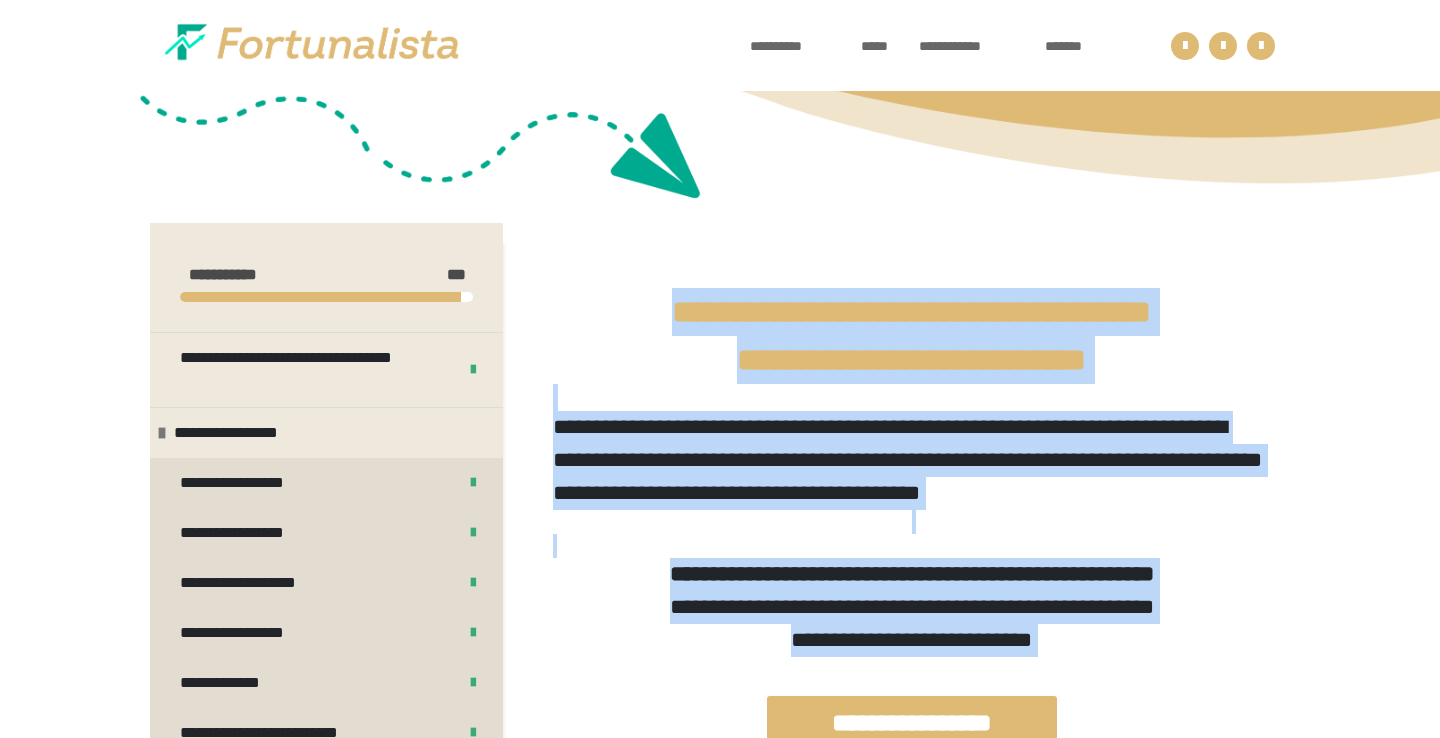 drag, startPoint x: 616, startPoint y: 310, endPoint x: 1383, endPoint y: 696, distance: 858.653 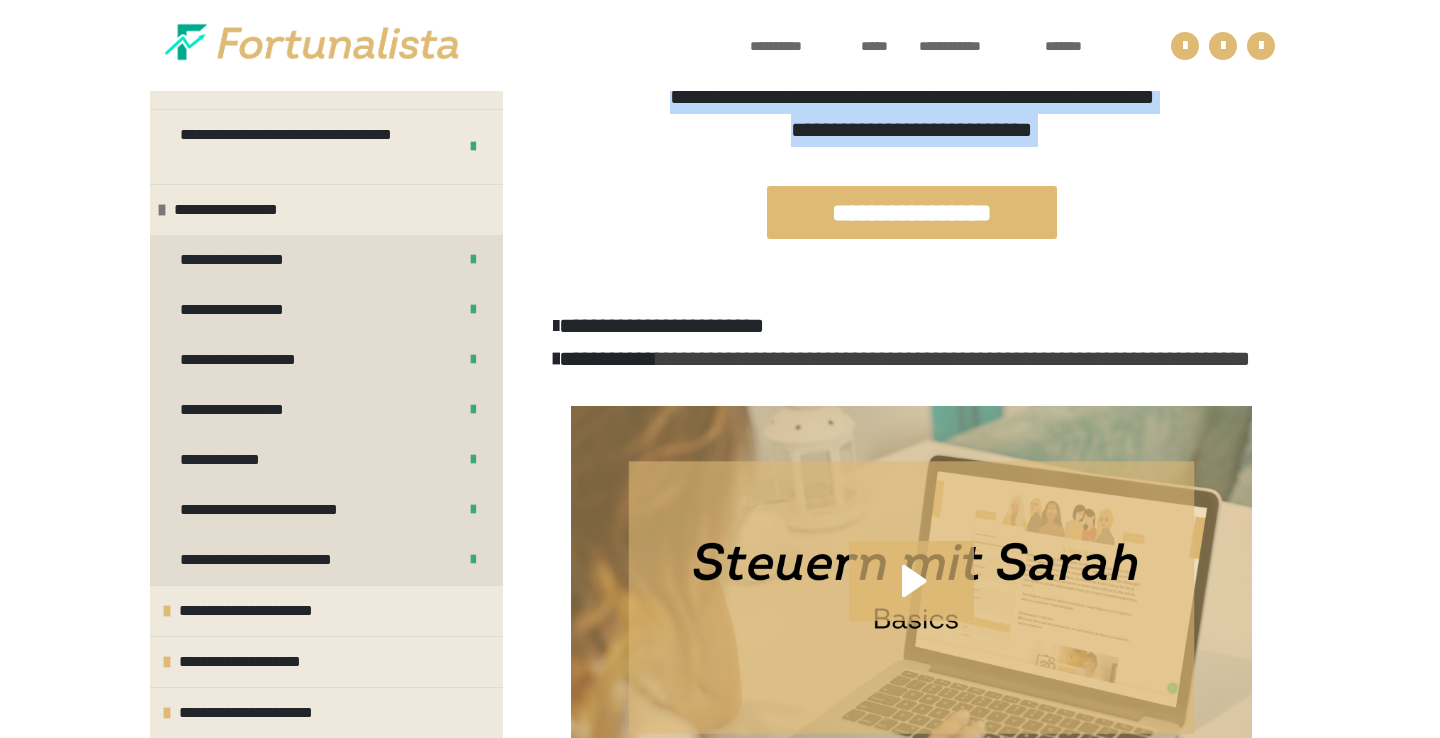 scroll, scrollTop: 637, scrollLeft: 0, axis: vertical 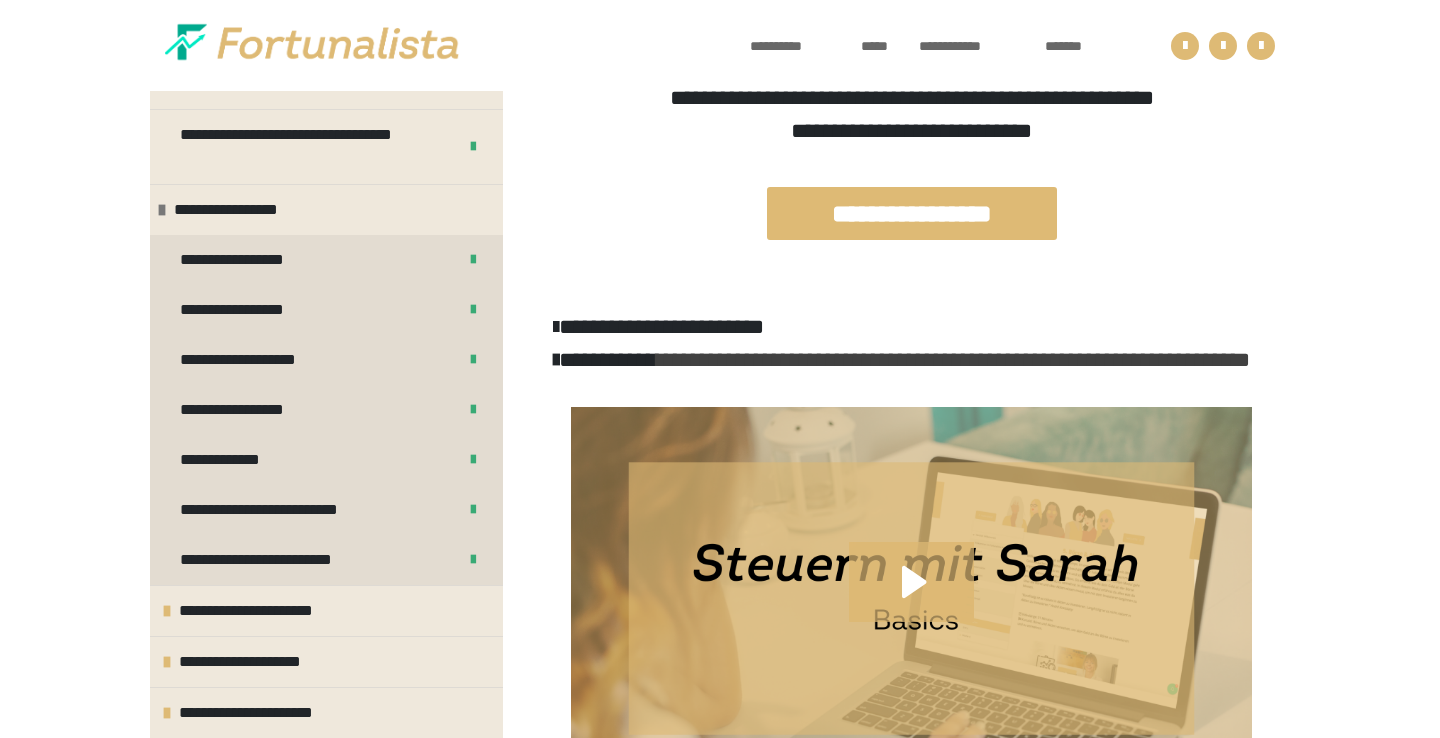 click on "**********" at bounding box center (911, 327) 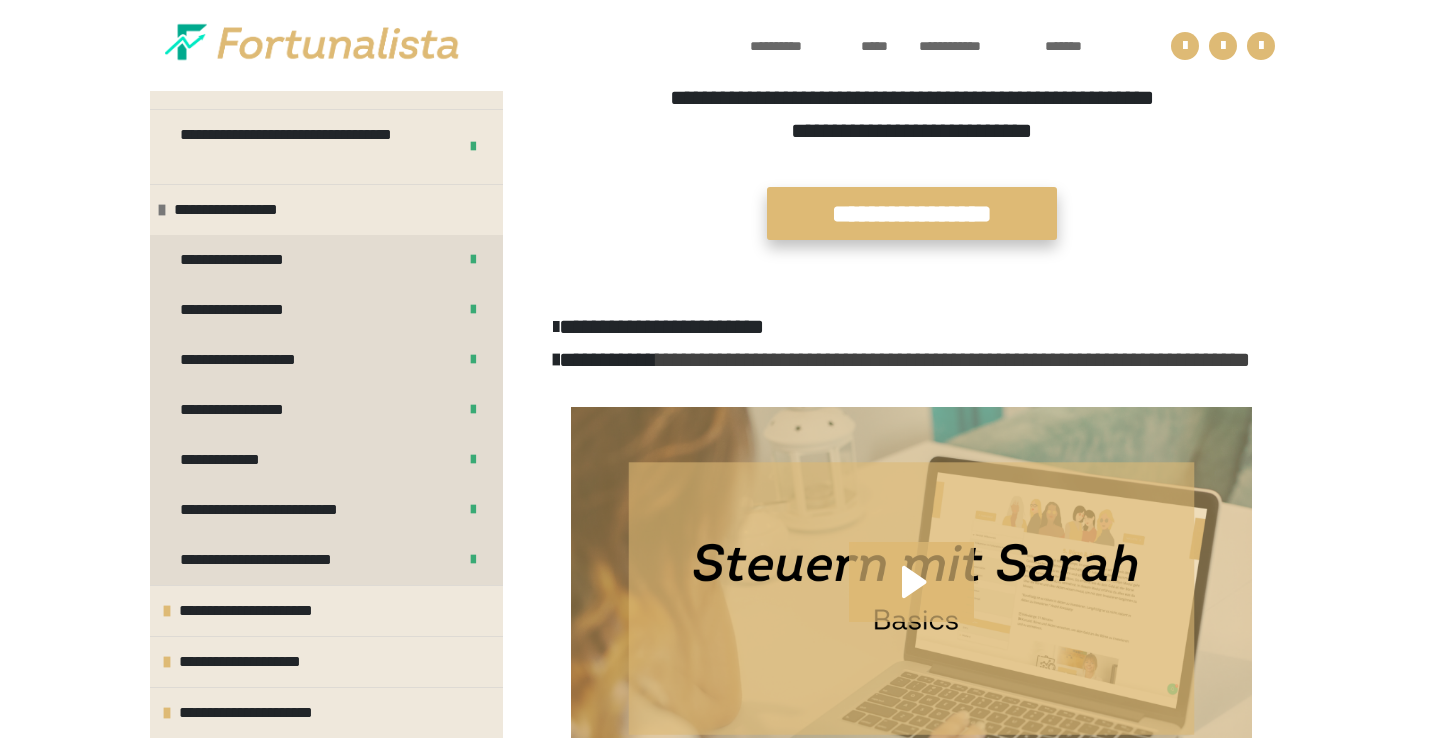 click on "**********" at bounding box center (912, 213) 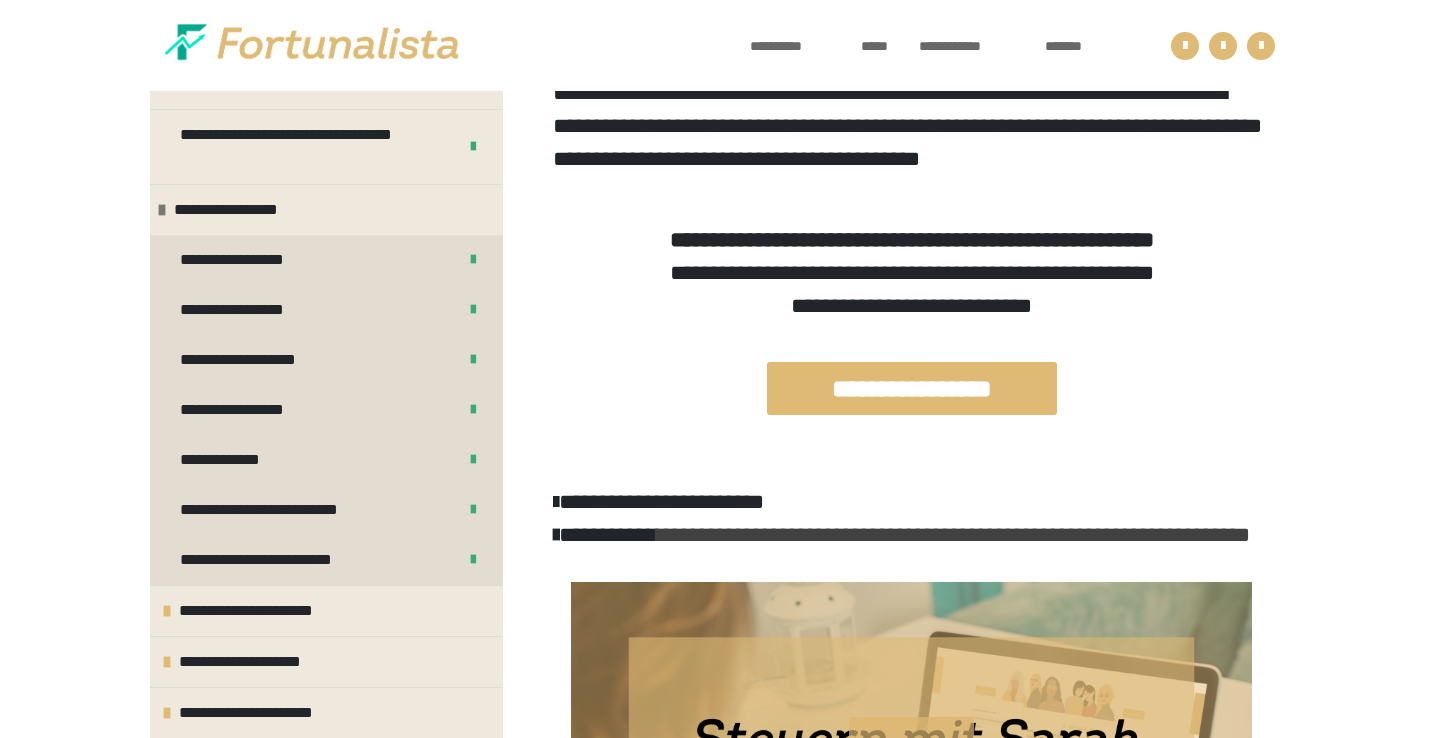 scroll, scrollTop: 458, scrollLeft: 0, axis: vertical 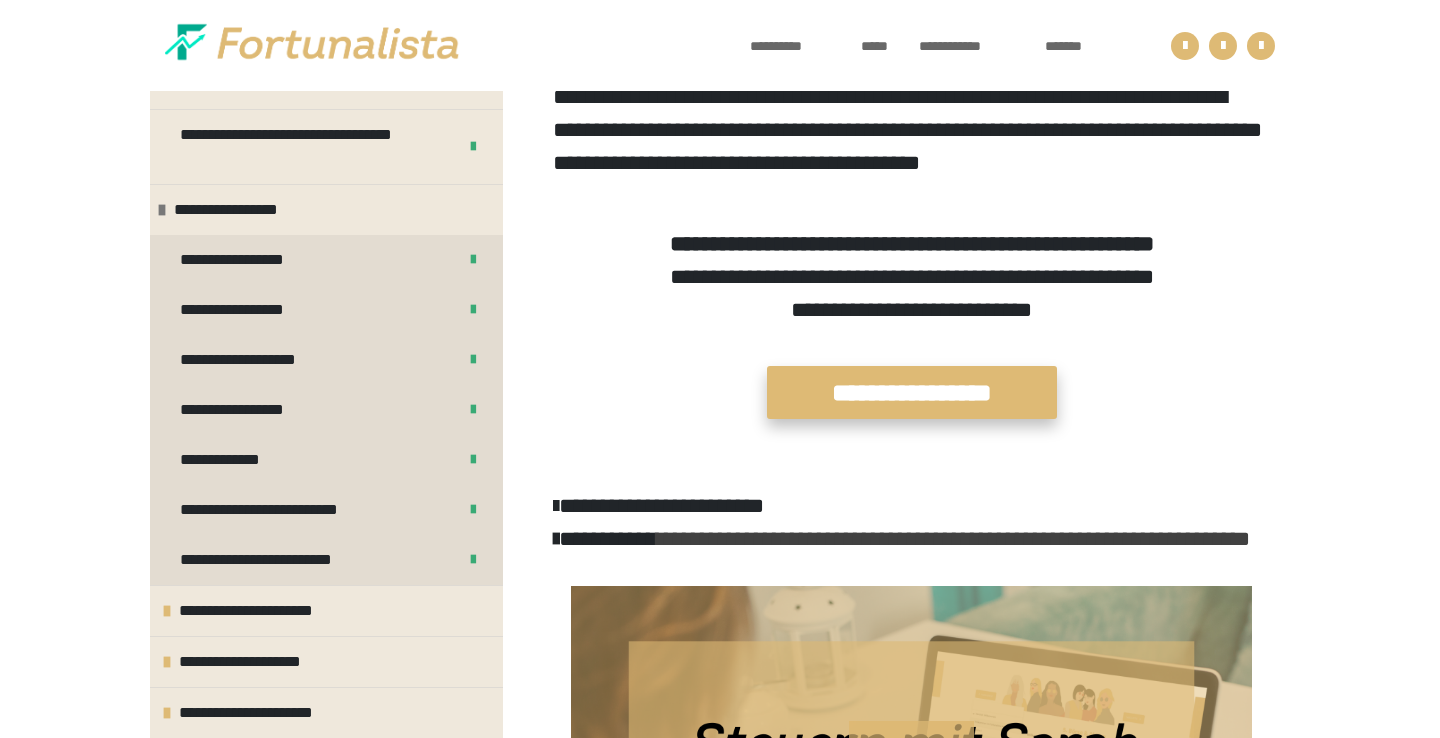 click on "**********" at bounding box center (912, 392) 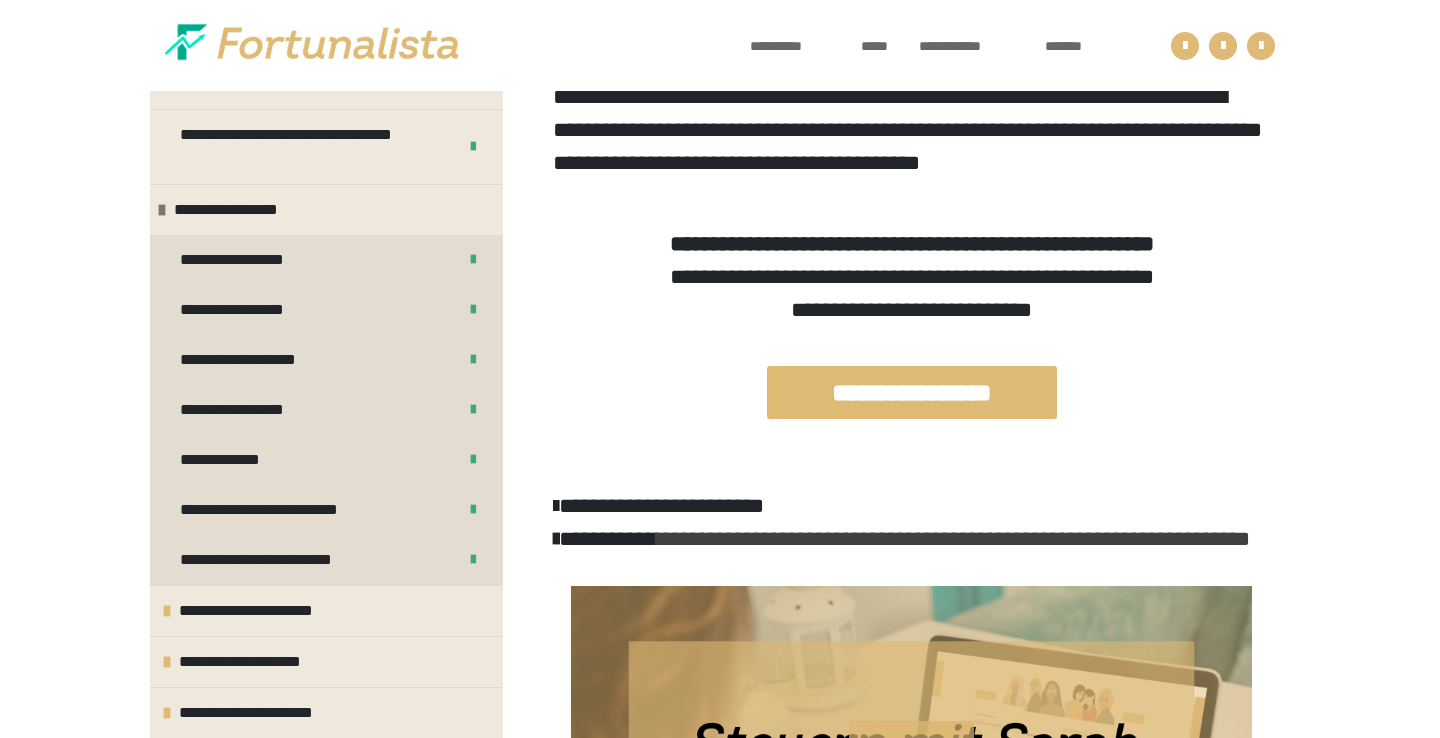 scroll, scrollTop: 0, scrollLeft: 0, axis: both 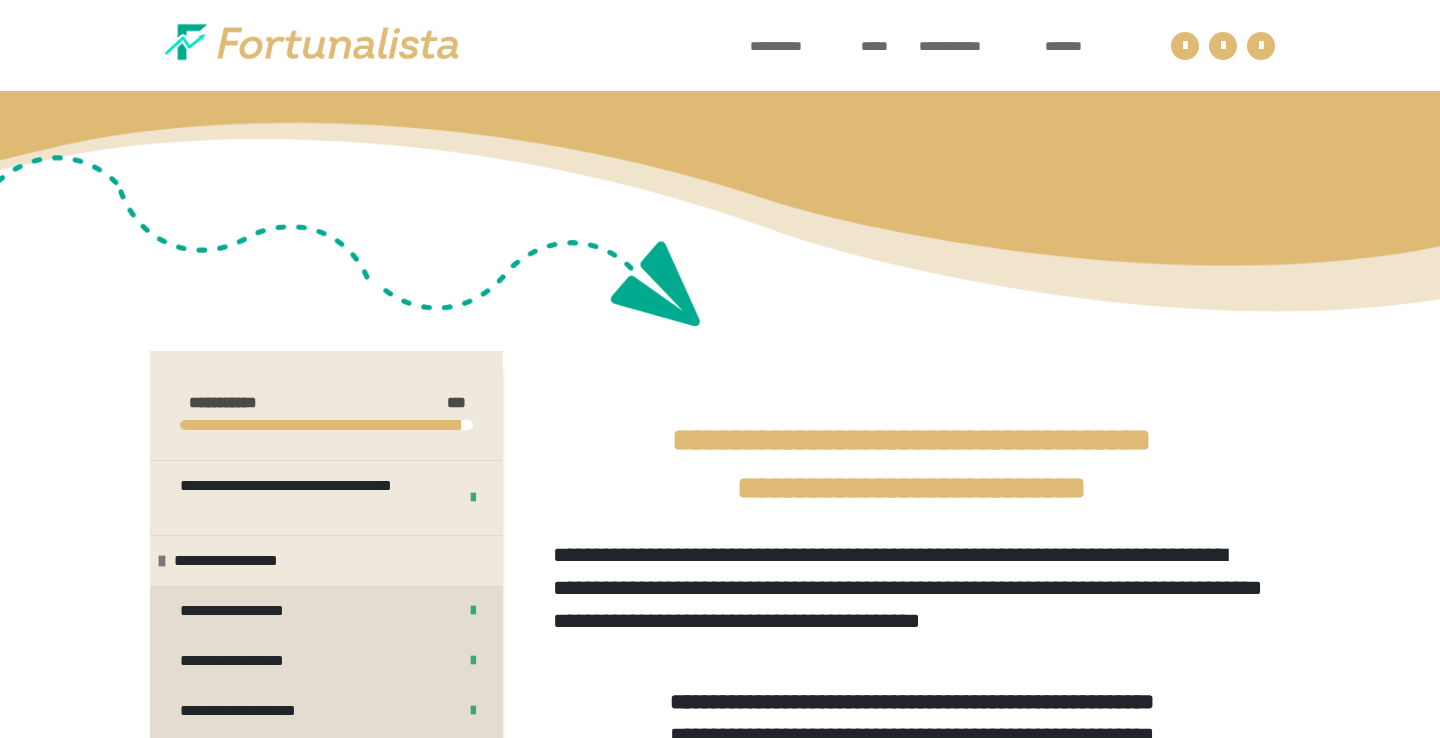 click at bounding box center (312, 46) 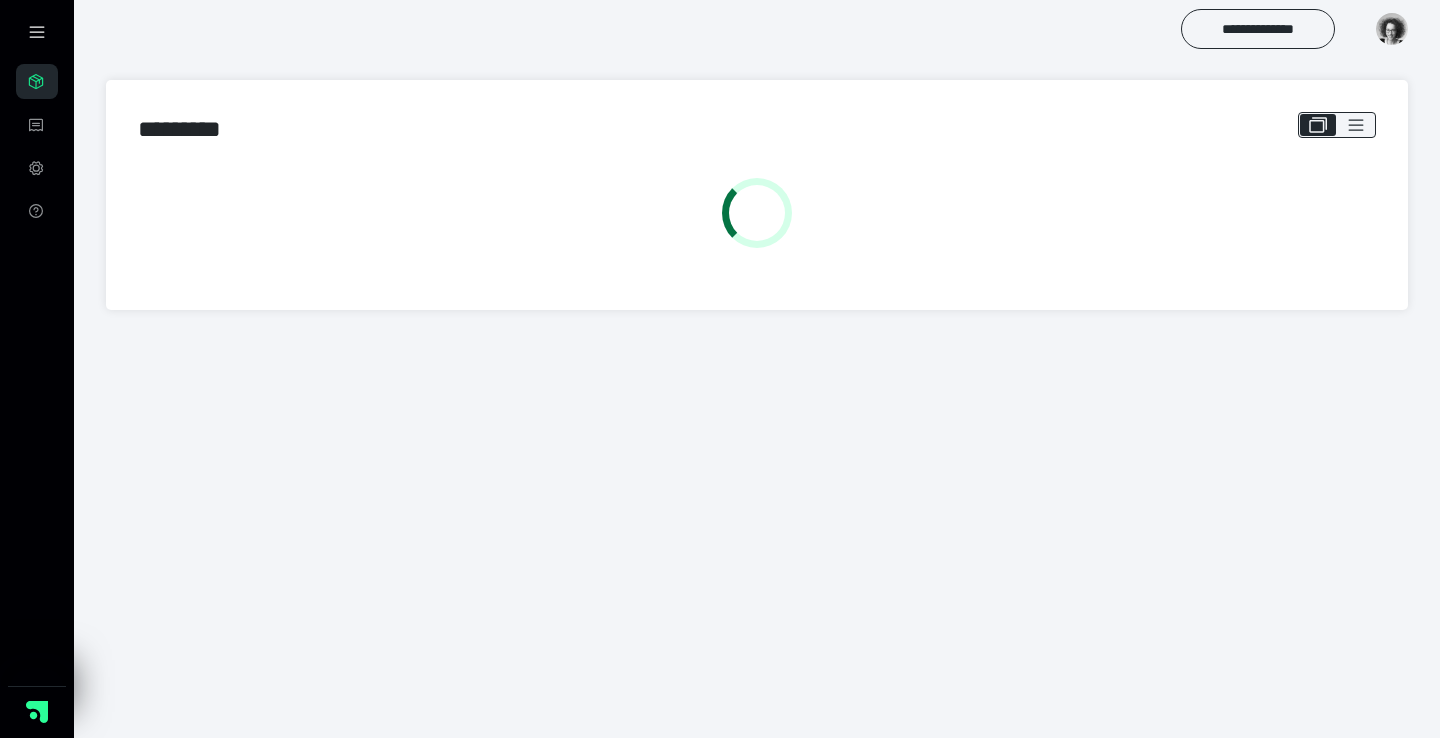 scroll, scrollTop: 0, scrollLeft: 0, axis: both 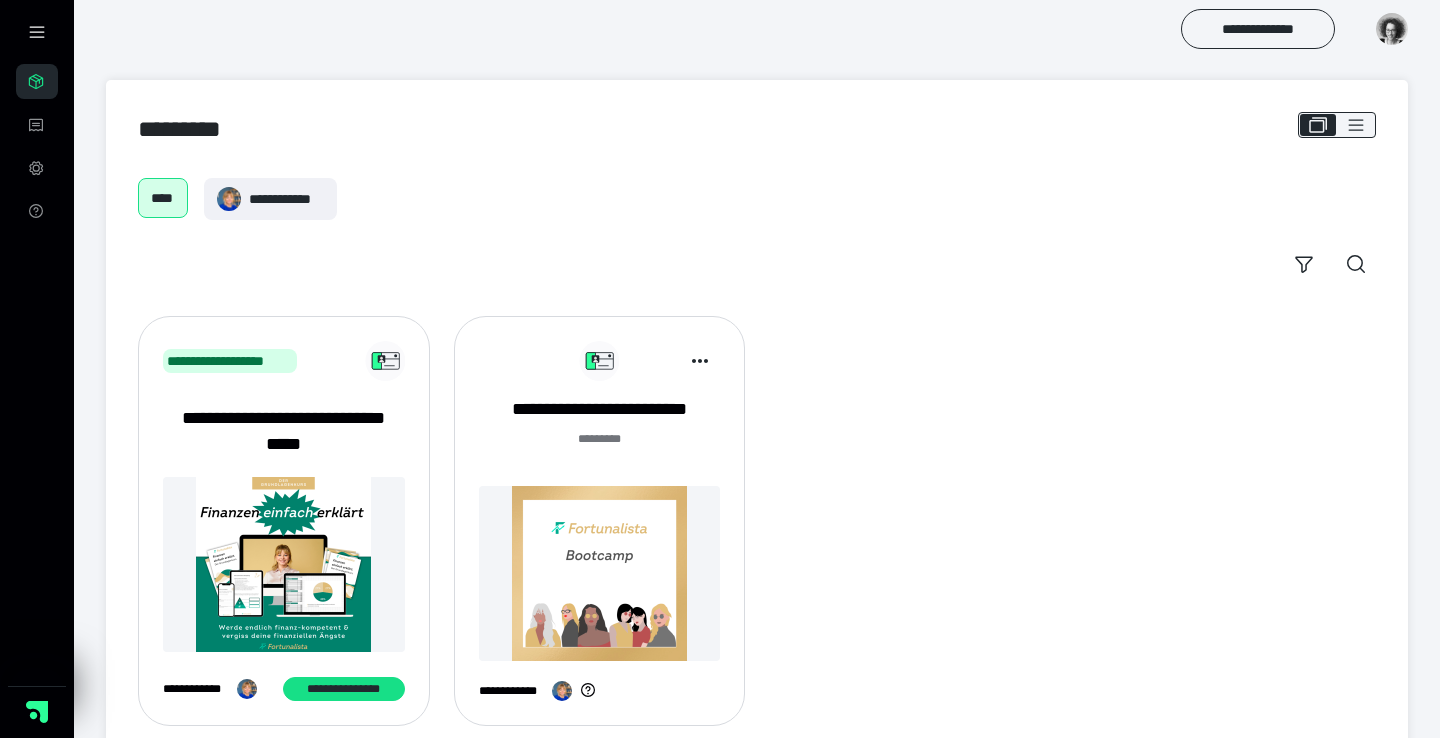 click at bounding box center [600, 573] 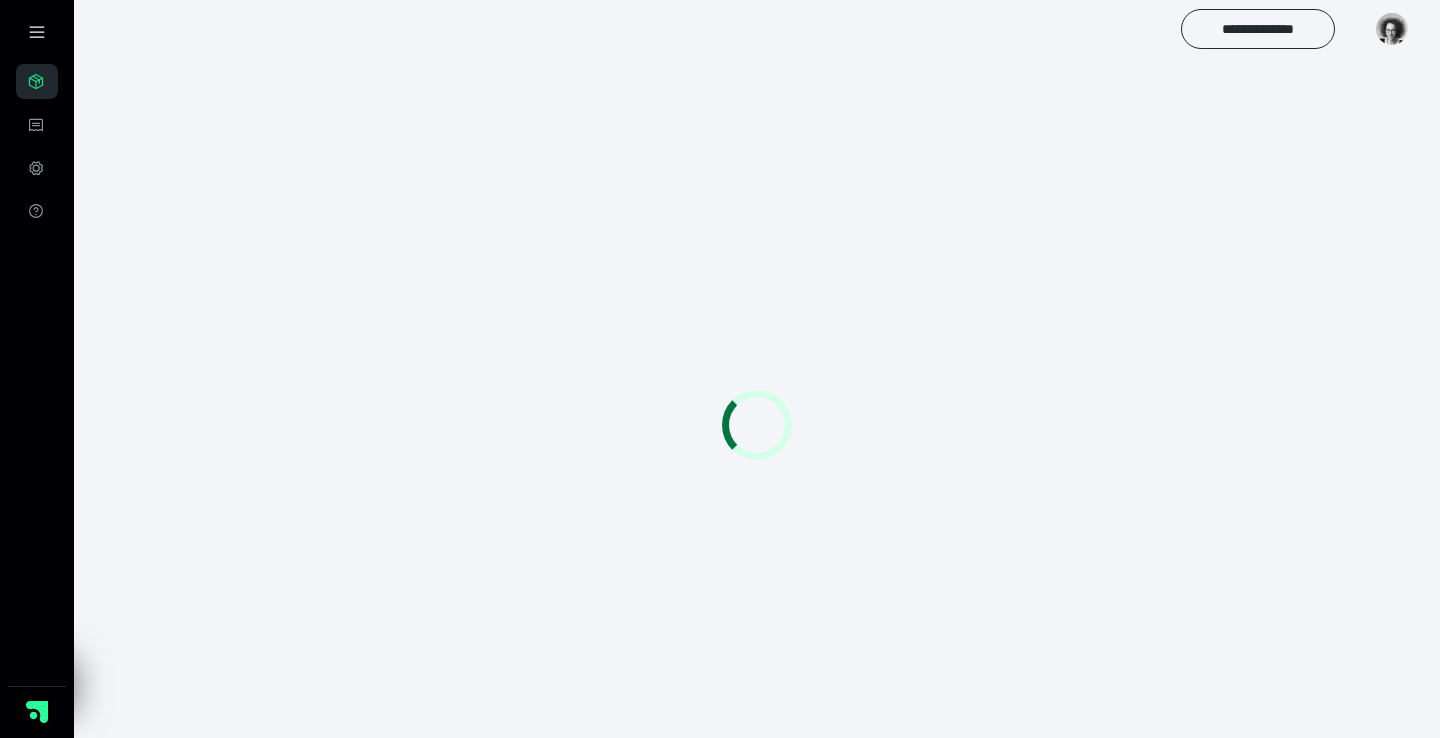 scroll, scrollTop: 0, scrollLeft: 0, axis: both 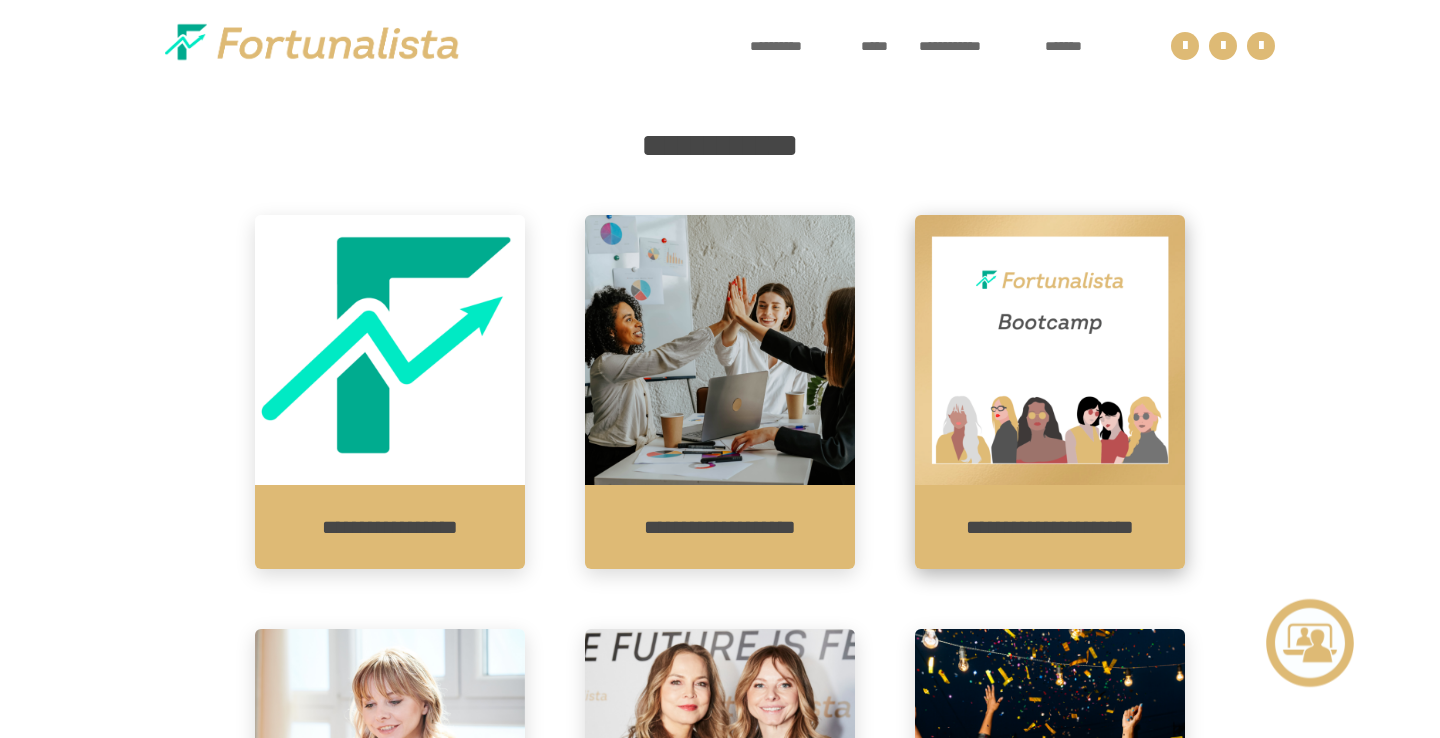 click at bounding box center (1050, 350) 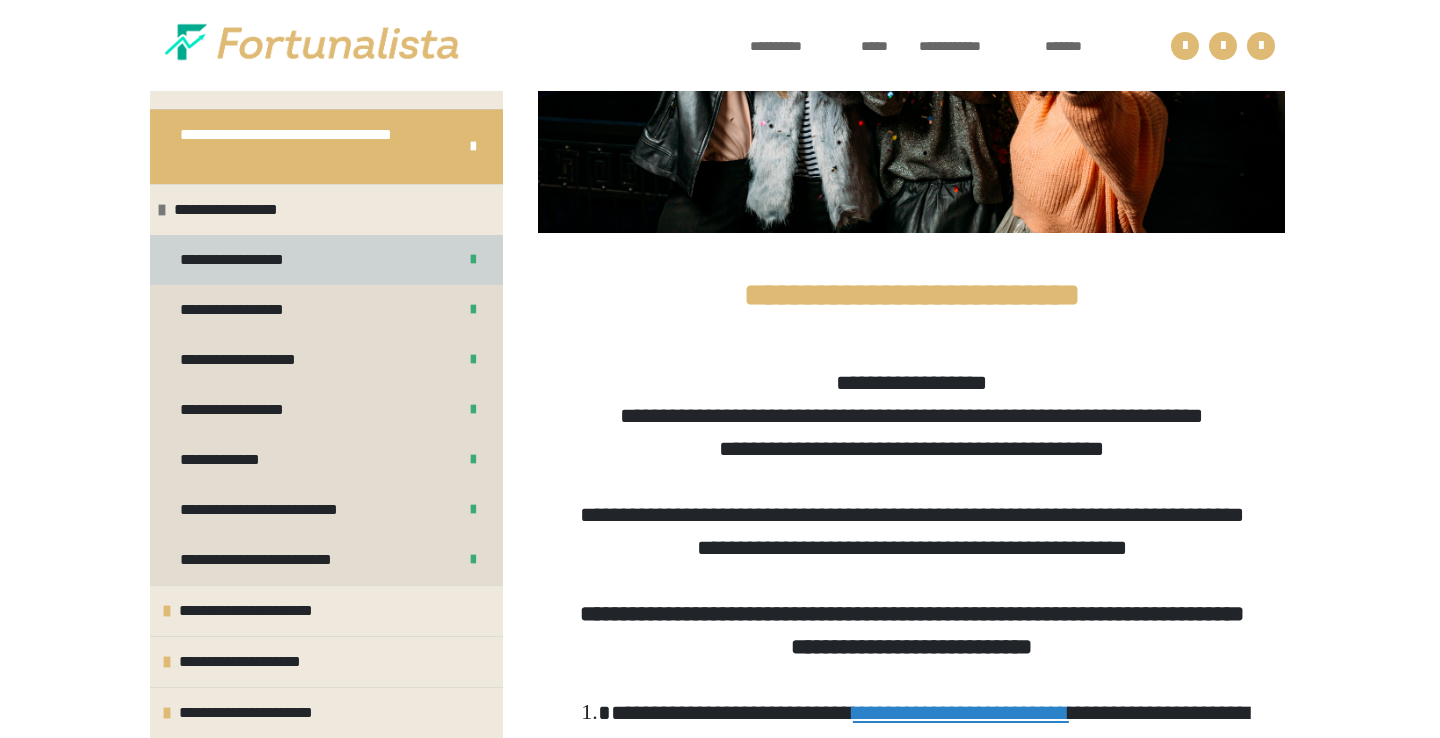 scroll, scrollTop: 698, scrollLeft: 0, axis: vertical 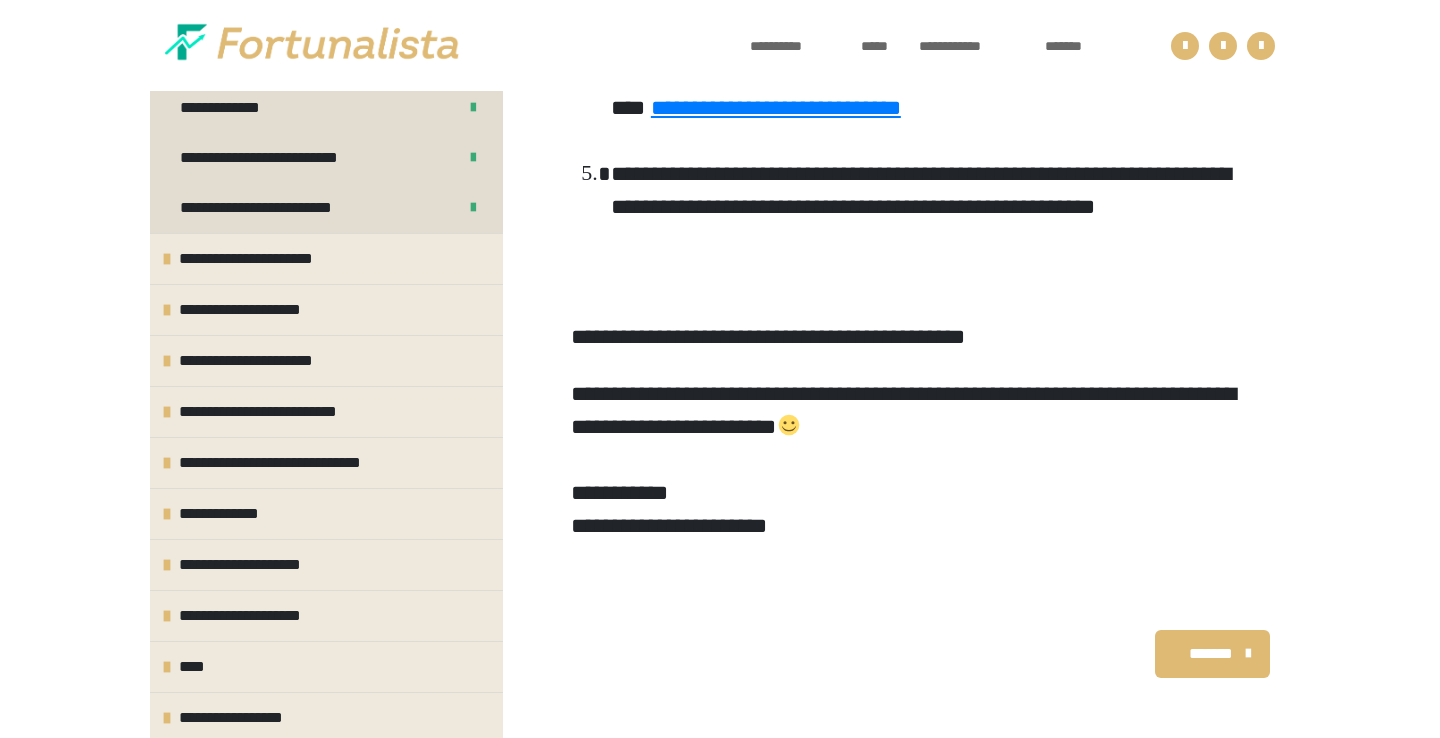 click on "*******" at bounding box center (1210, 654) 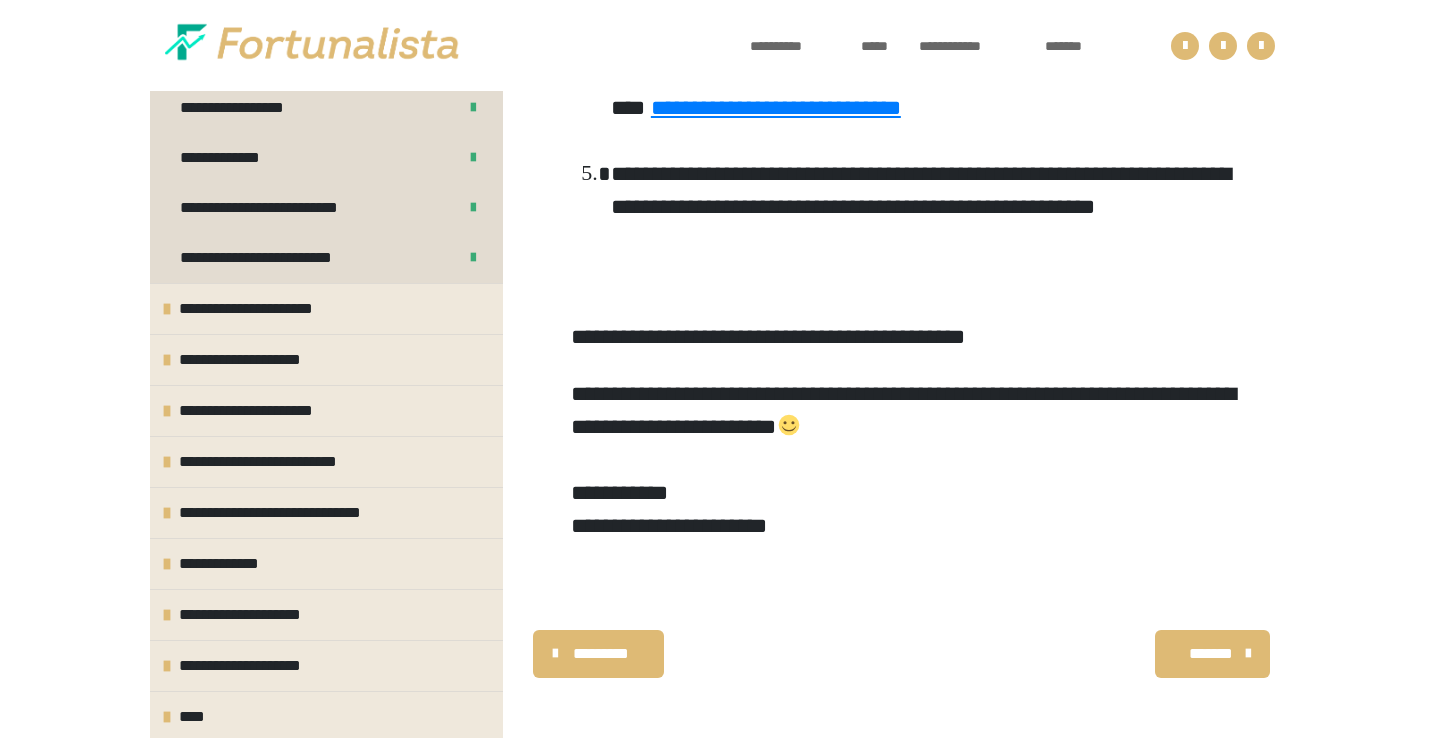 scroll, scrollTop: 588, scrollLeft: 0, axis: vertical 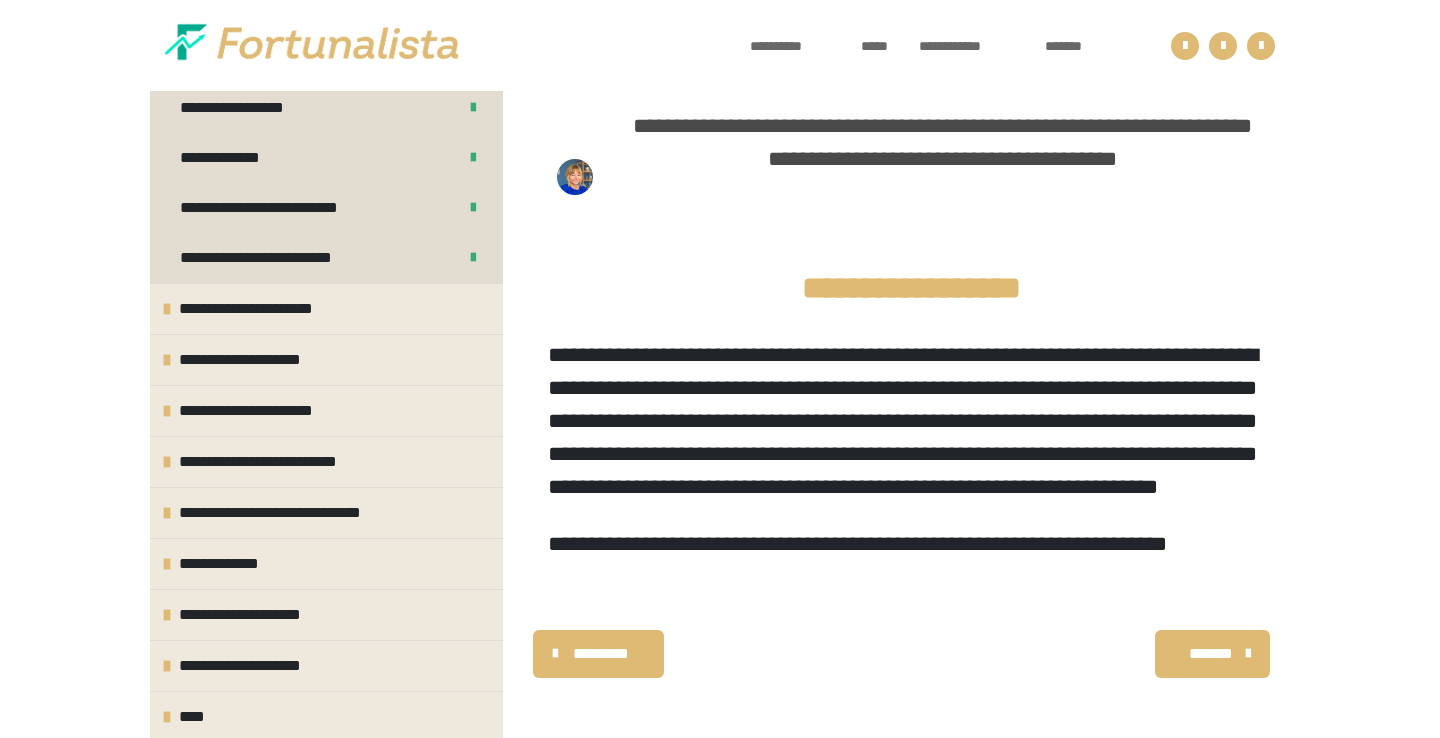 click on "*******" at bounding box center (1210, 654) 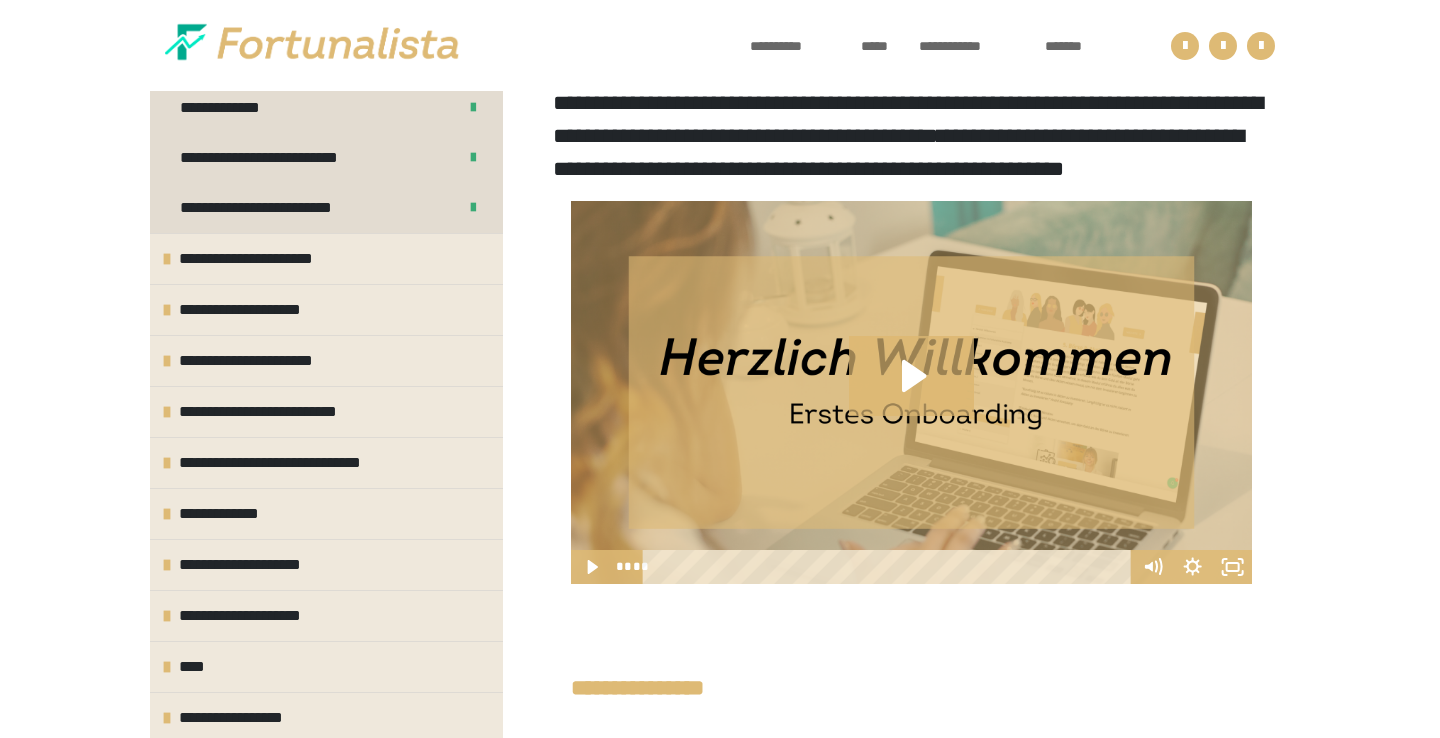 scroll, scrollTop: 327, scrollLeft: 0, axis: vertical 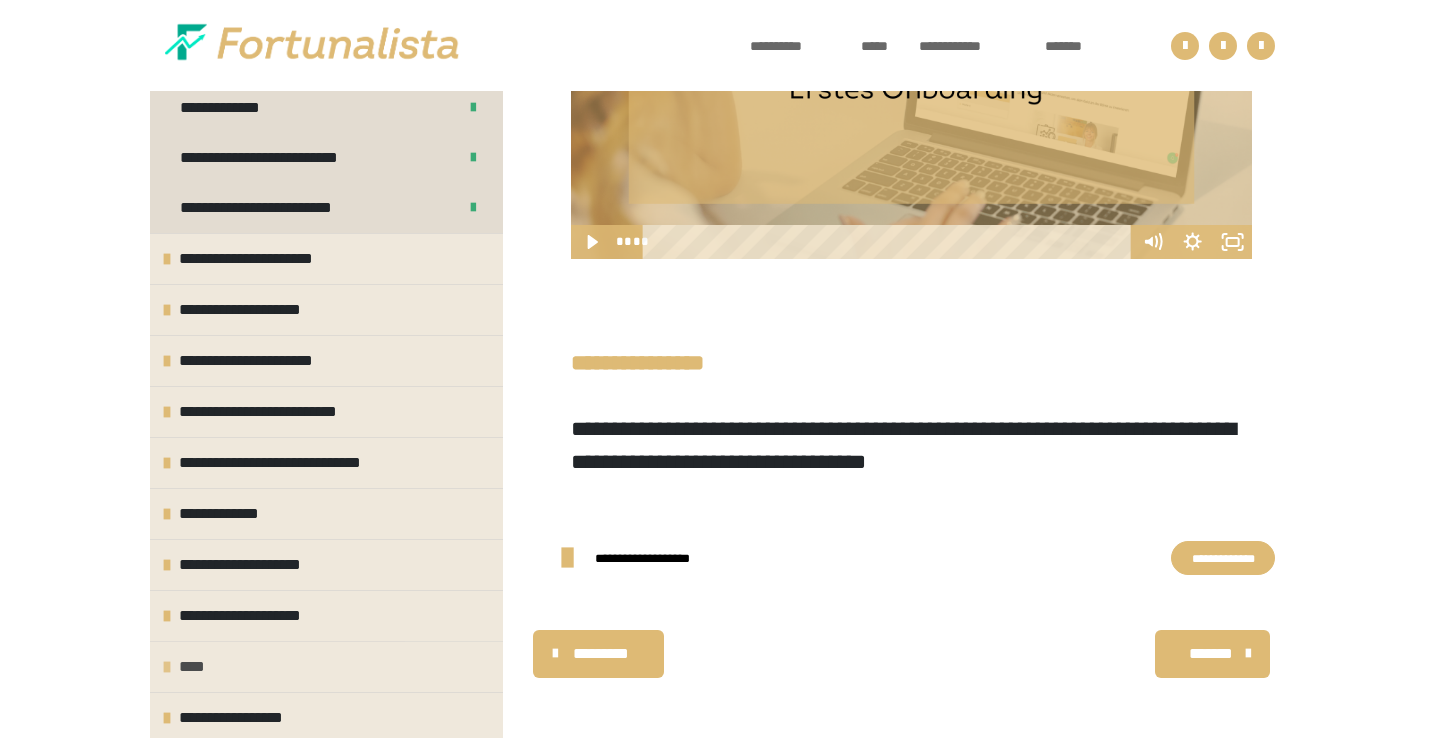 click on "****" at bounding box center [326, 666] 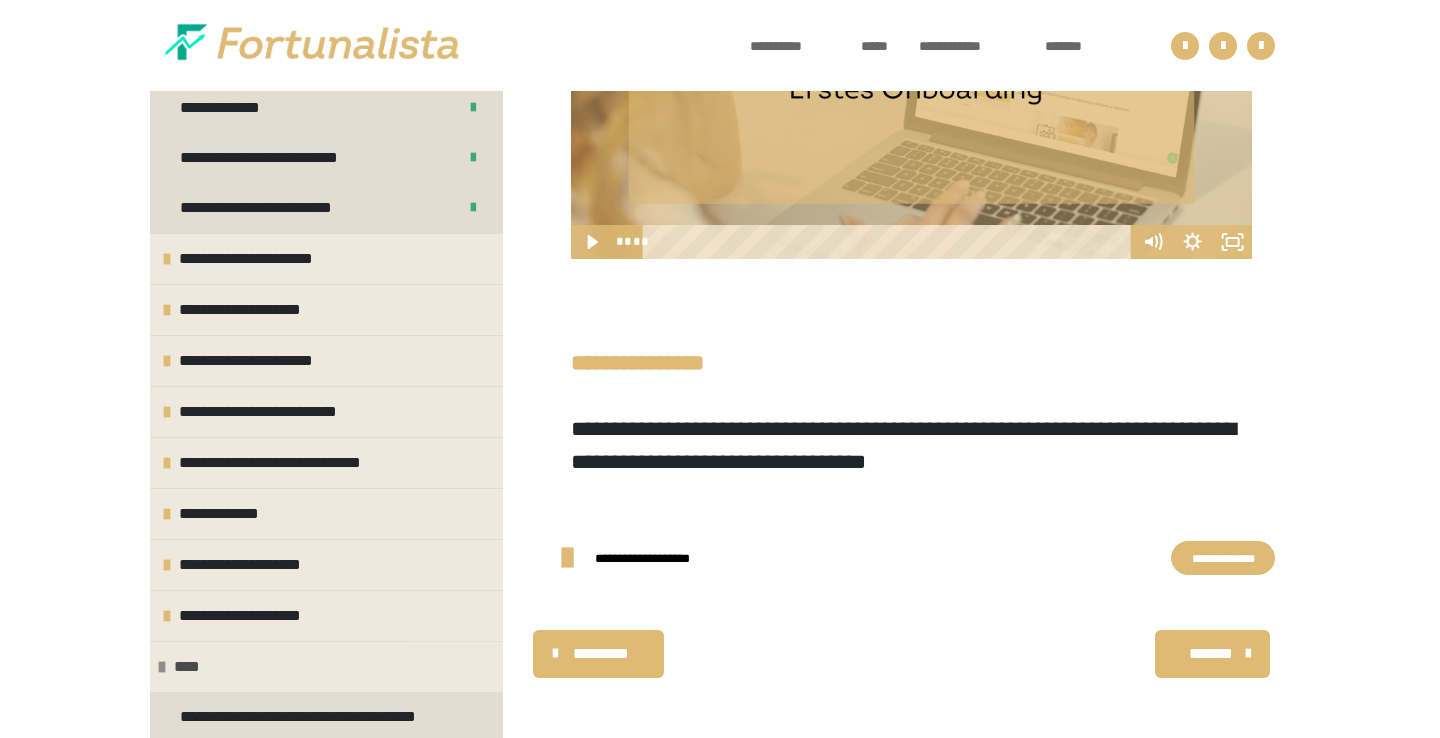 click on "****" at bounding box center (191, 667) 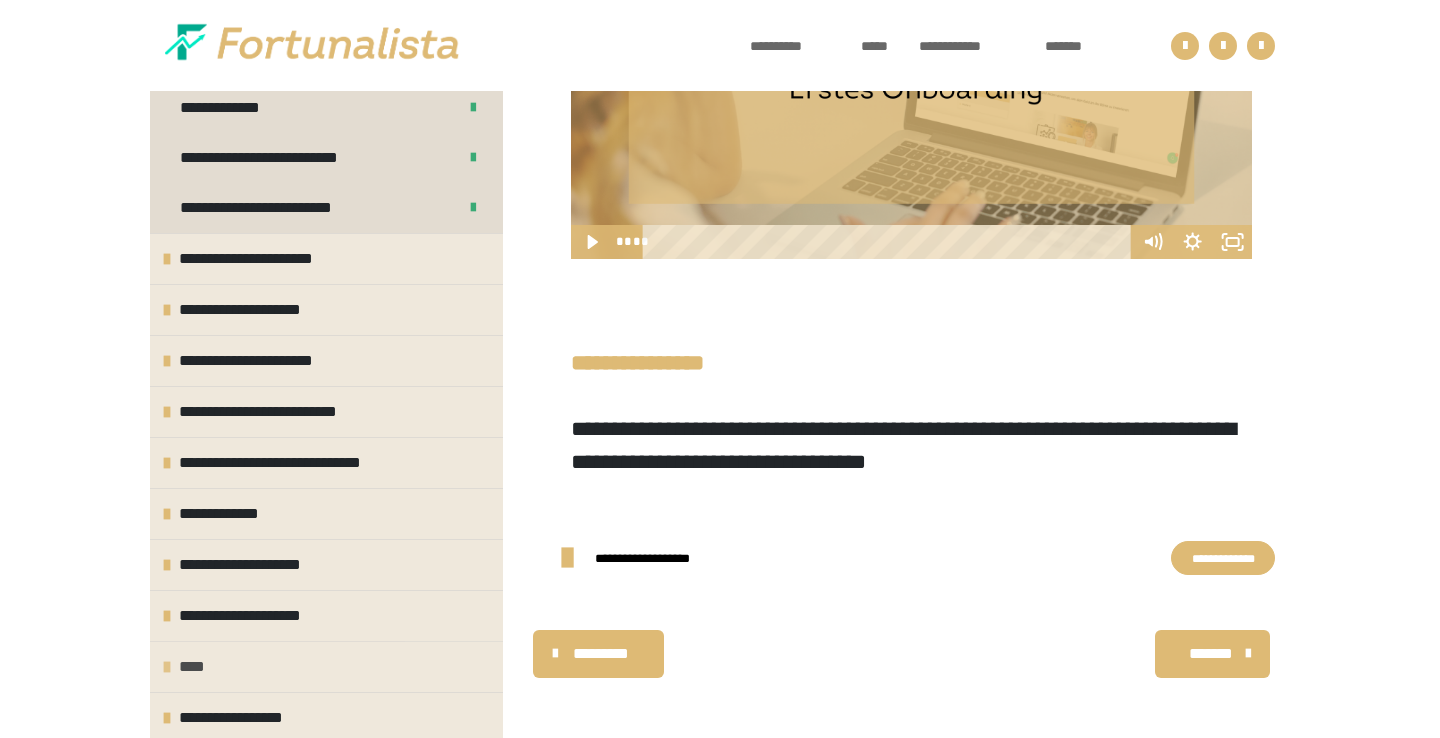 click on "****" at bounding box center (326, 666) 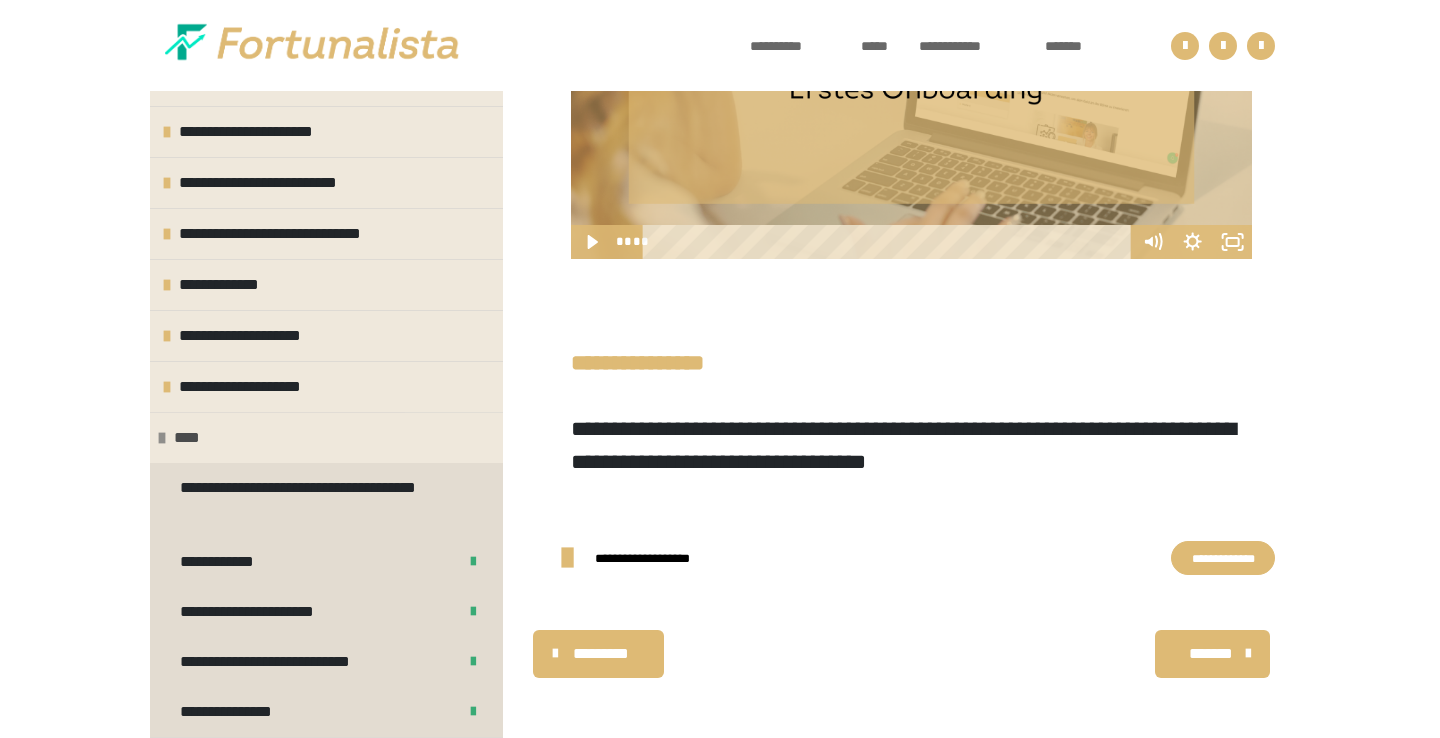 scroll, scrollTop: 585, scrollLeft: 0, axis: vertical 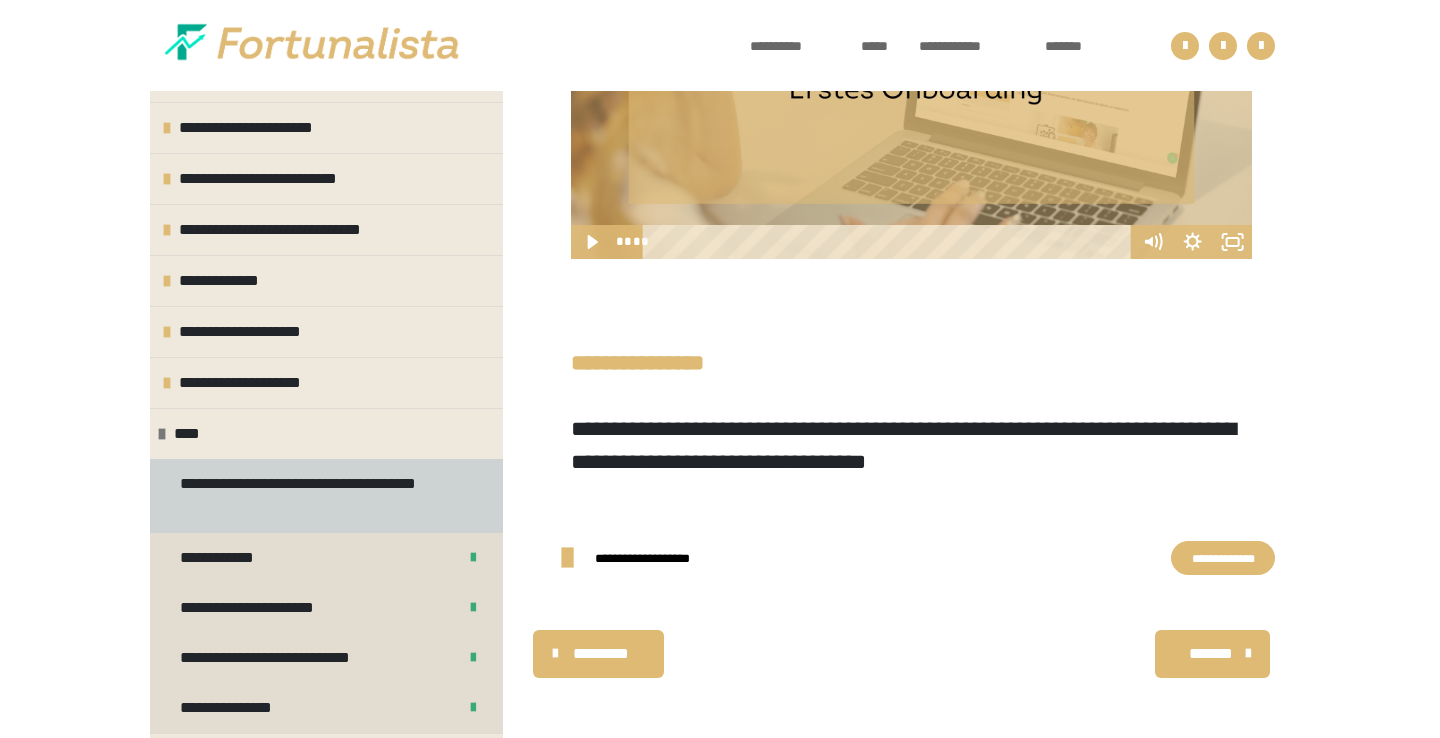 click on "**********" at bounding box center [318, 496] 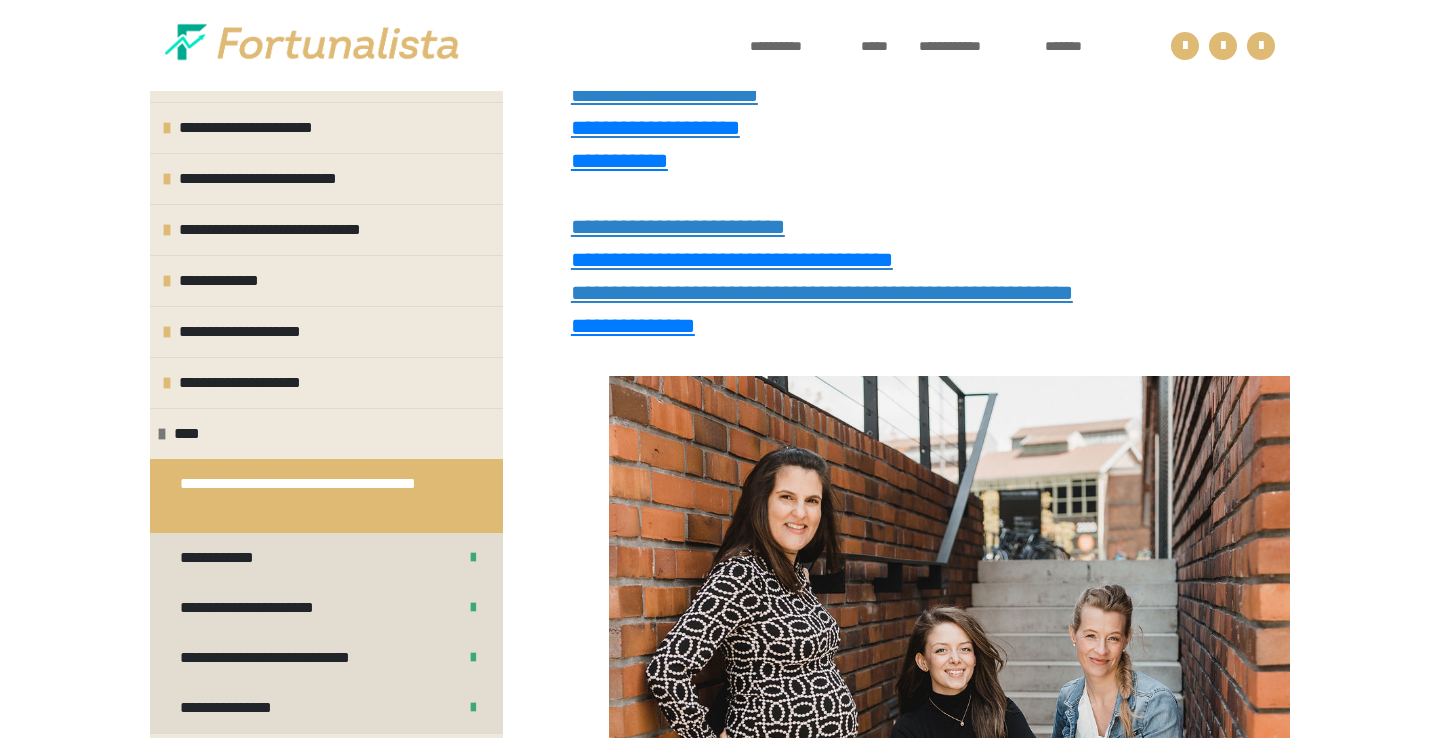 scroll, scrollTop: 4004, scrollLeft: 0, axis: vertical 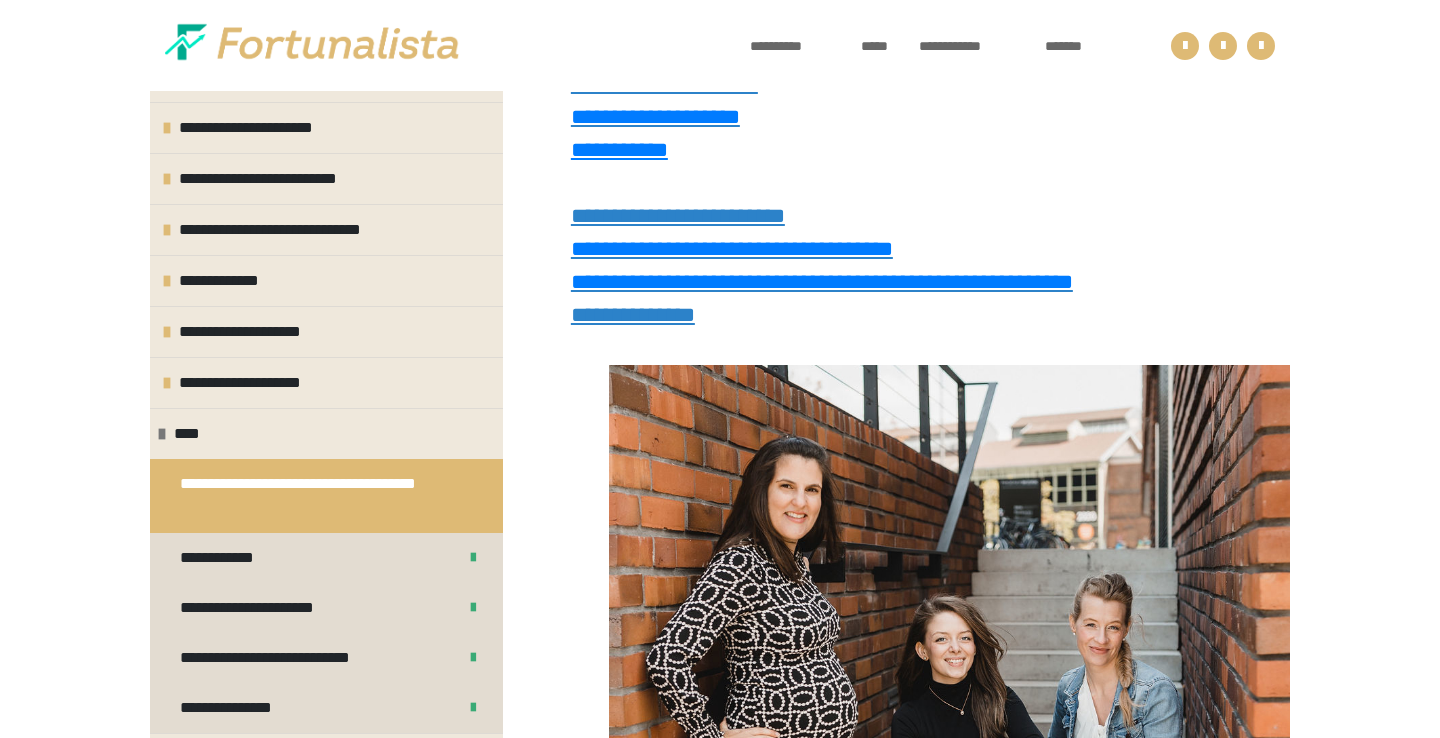 click on "**********" at bounding box center (633, 315) 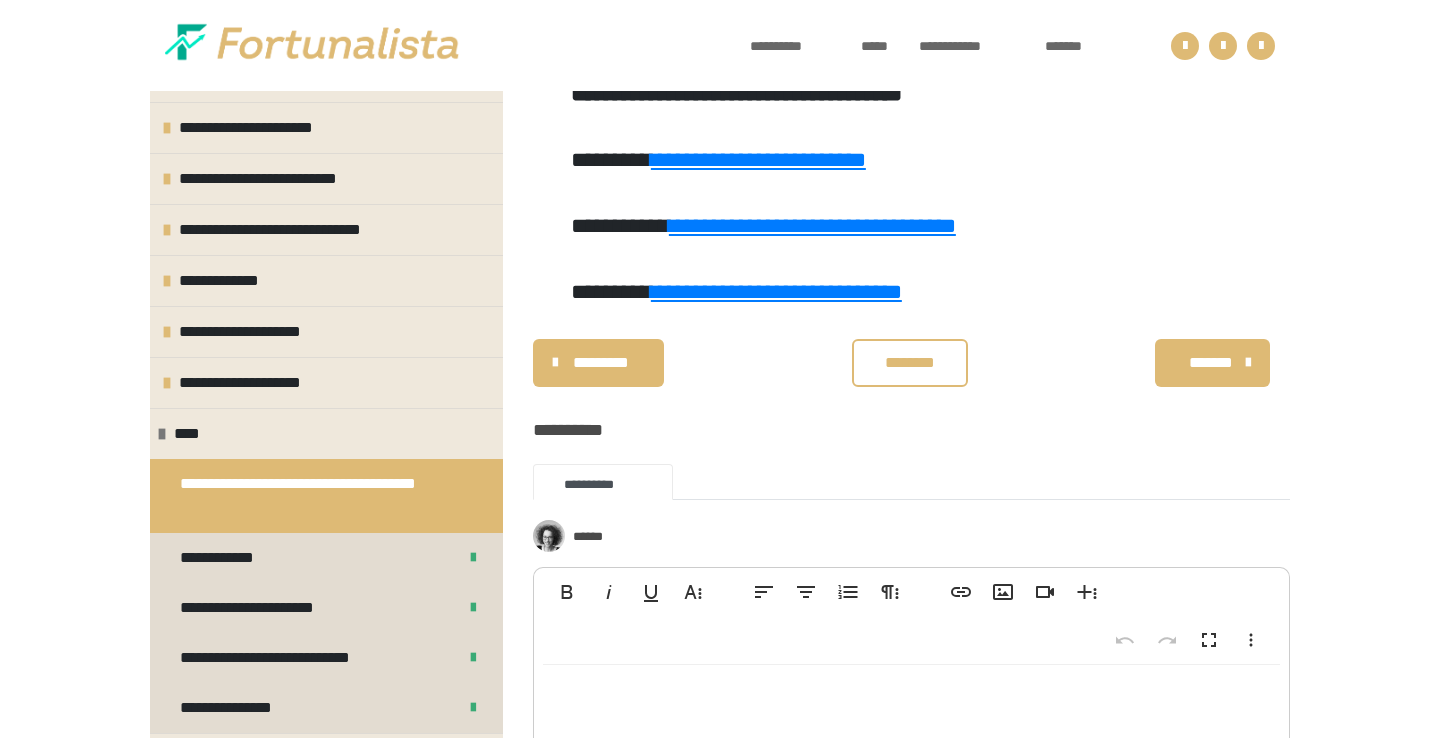 scroll, scrollTop: 5675, scrollLeft: 0, axis: vertical 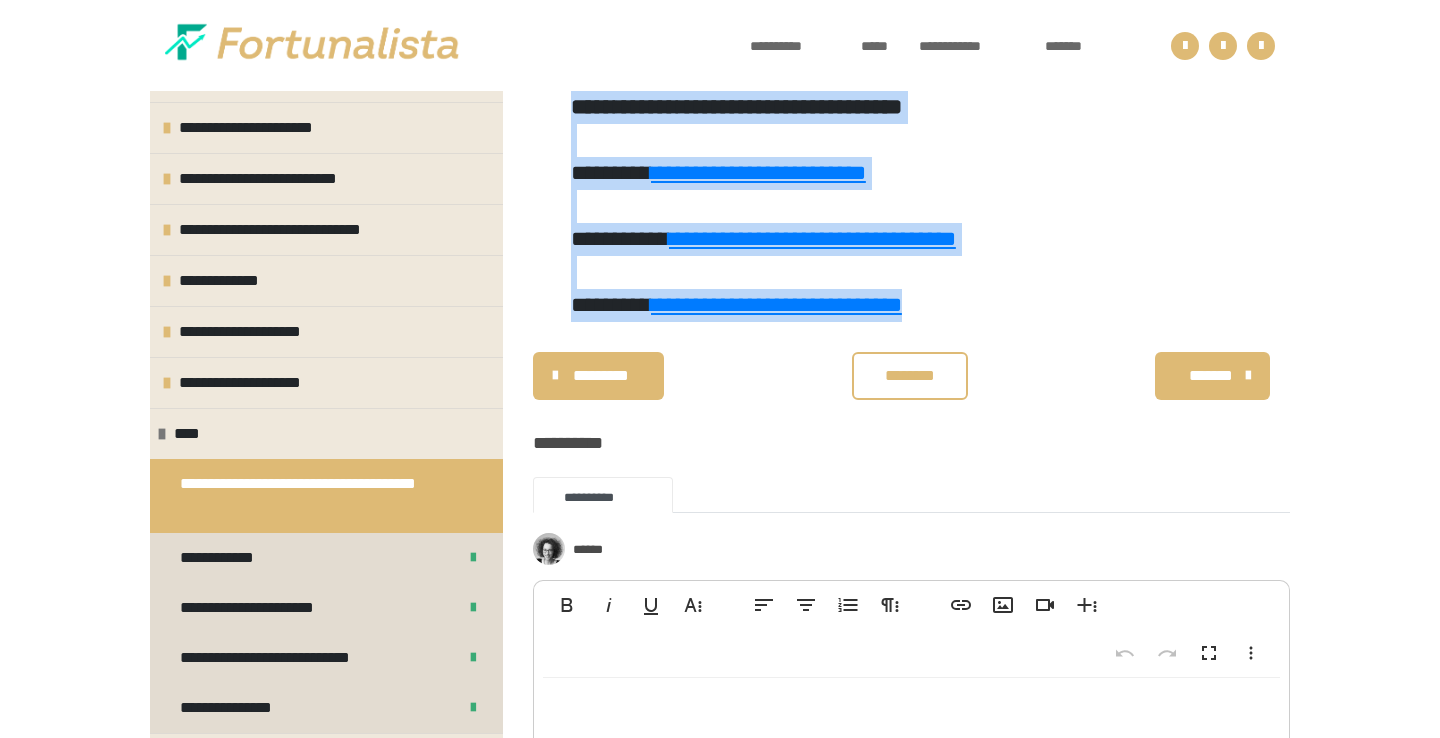 drag, startPoint x: 1044, startPoint y: 393, endPoint x: 894, endPoint y: 106, distance: 323.83484 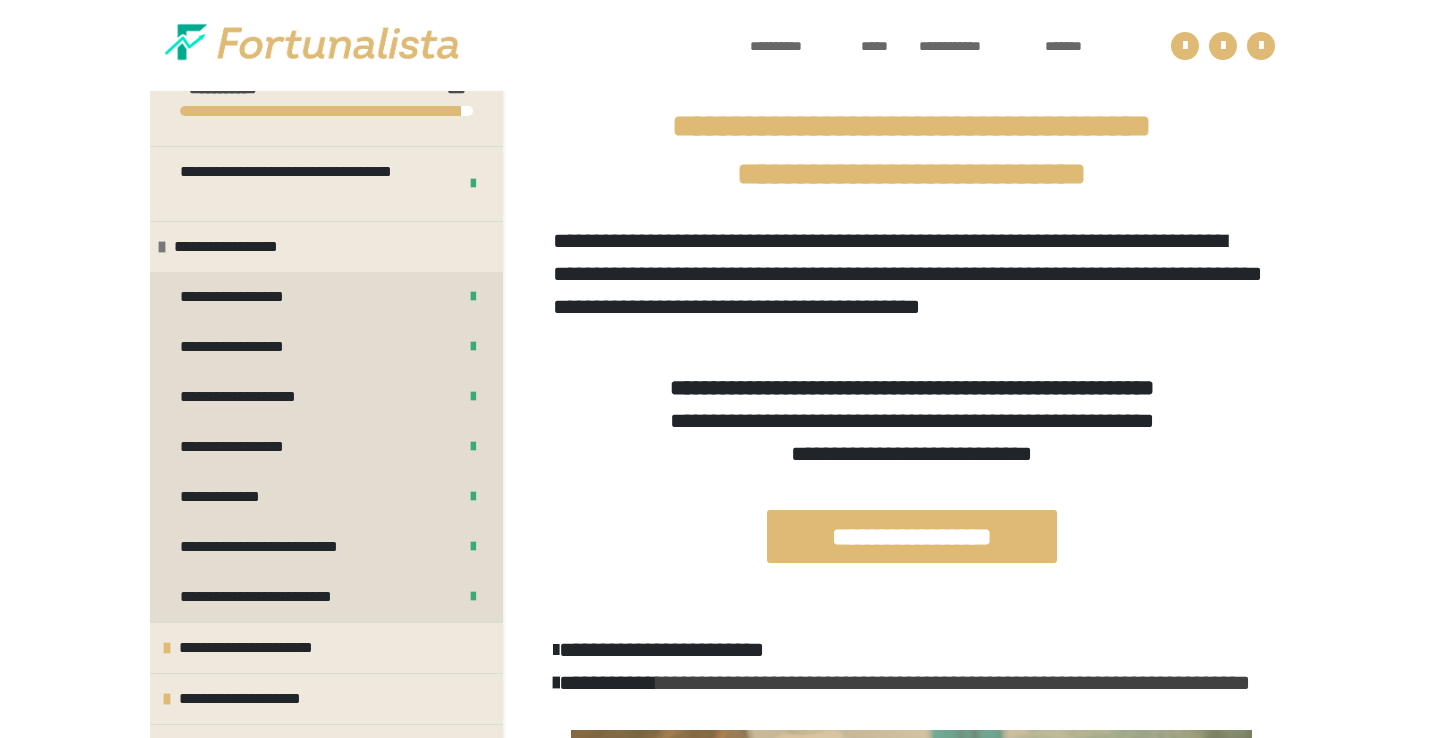 scroll, scrollTop: 211, scrollLeft: 0, axis: vertical 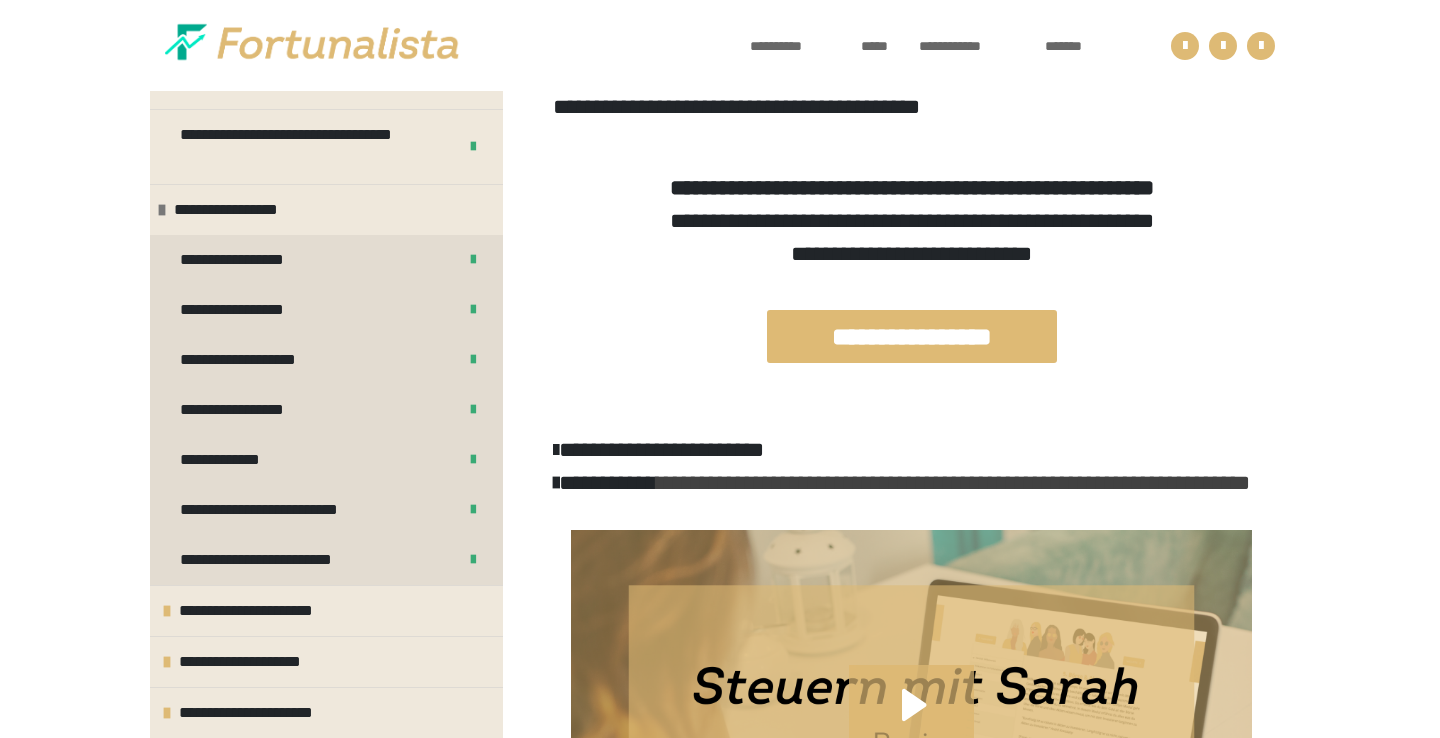copy on "**********" 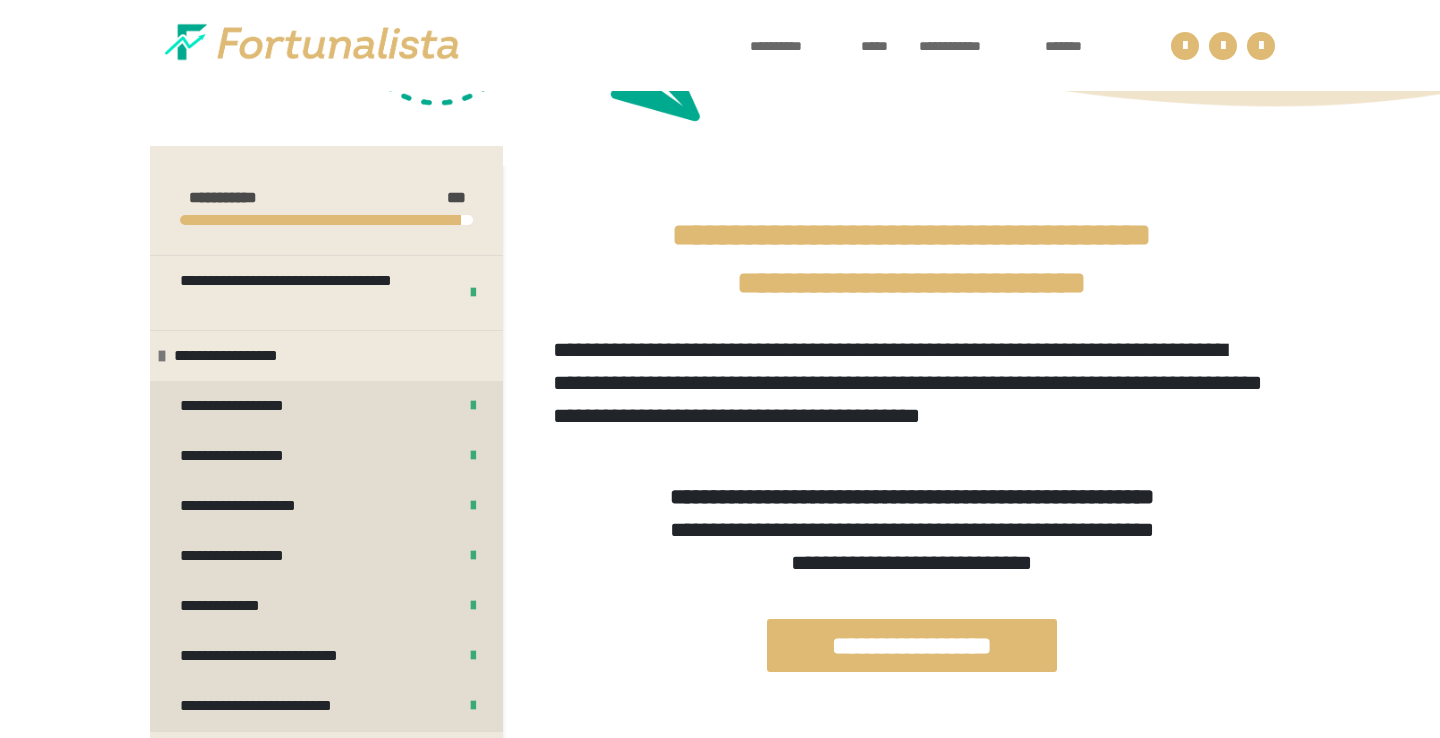 scroll, scrollTop: 289, scrollLeft: 0, axis: vertical 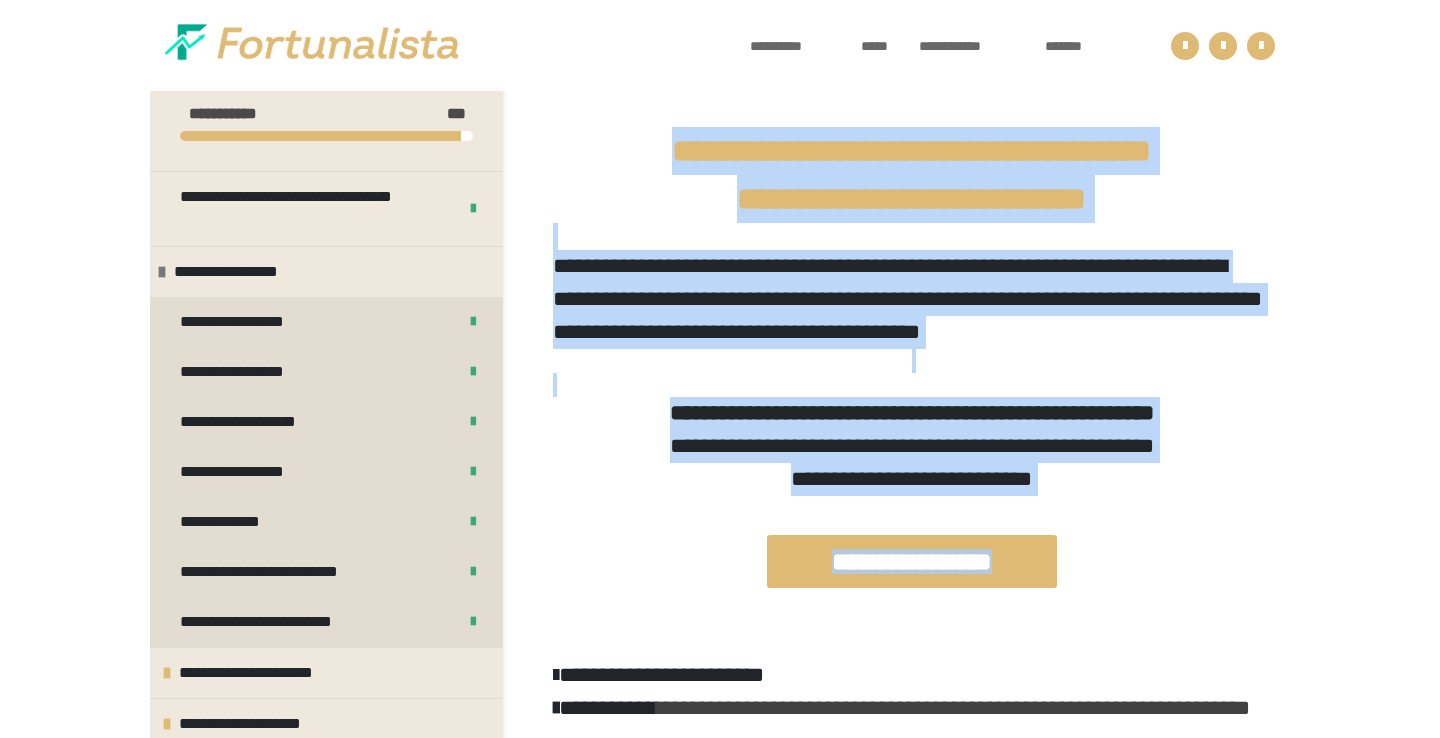 drag, startPoint x: 611, startPoint y: 150, endPoint x: 1121, endPoint y: 648, distance: 712.81415 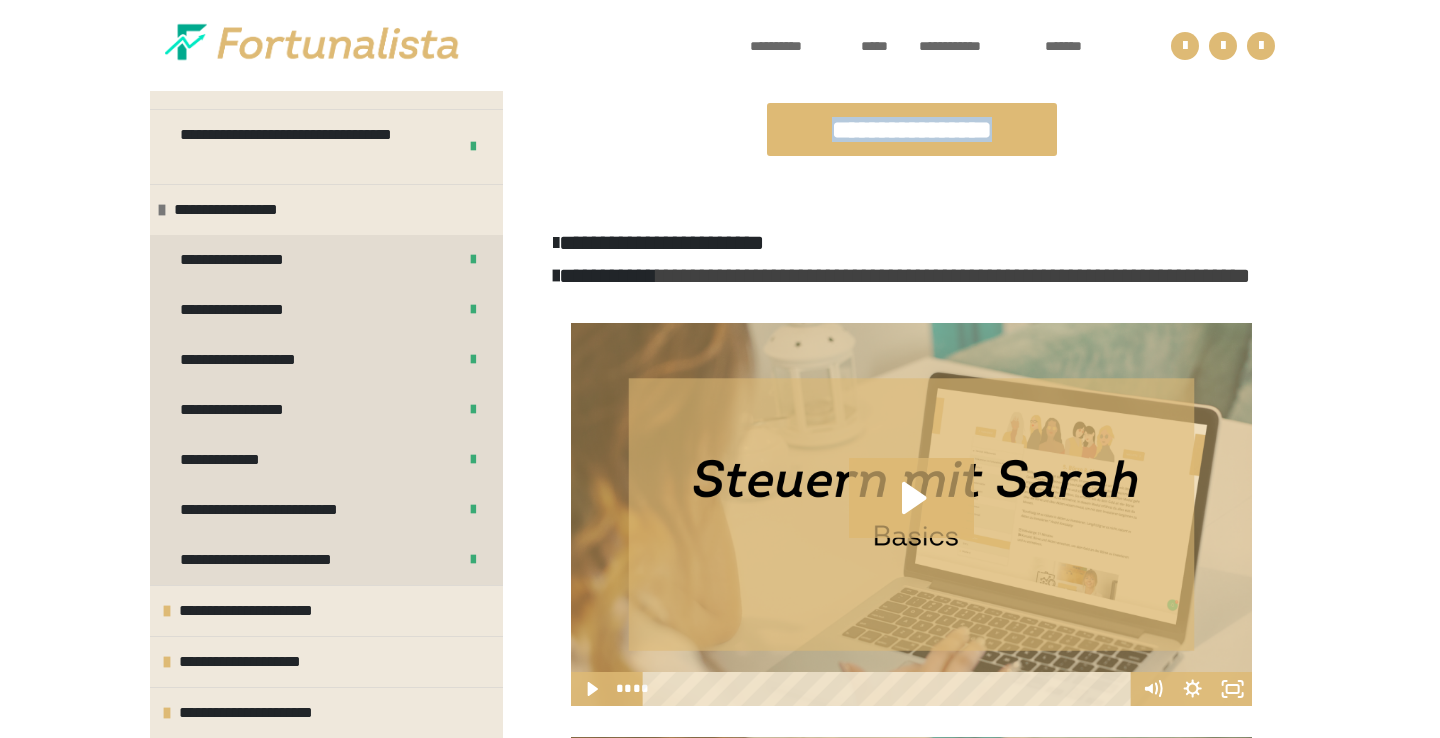 scroll, scrollTop: 724, scrollLeft: 0, axis: vertical 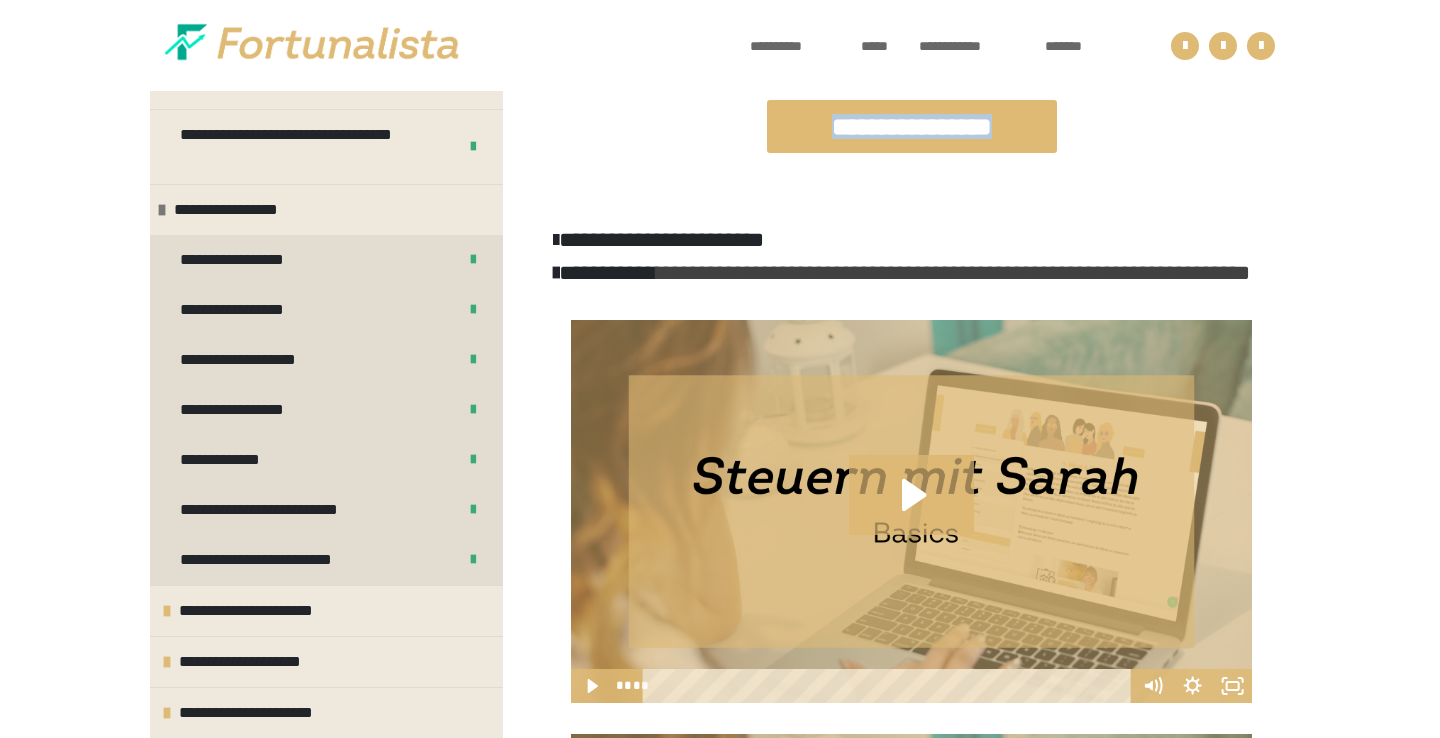copy on "**********" 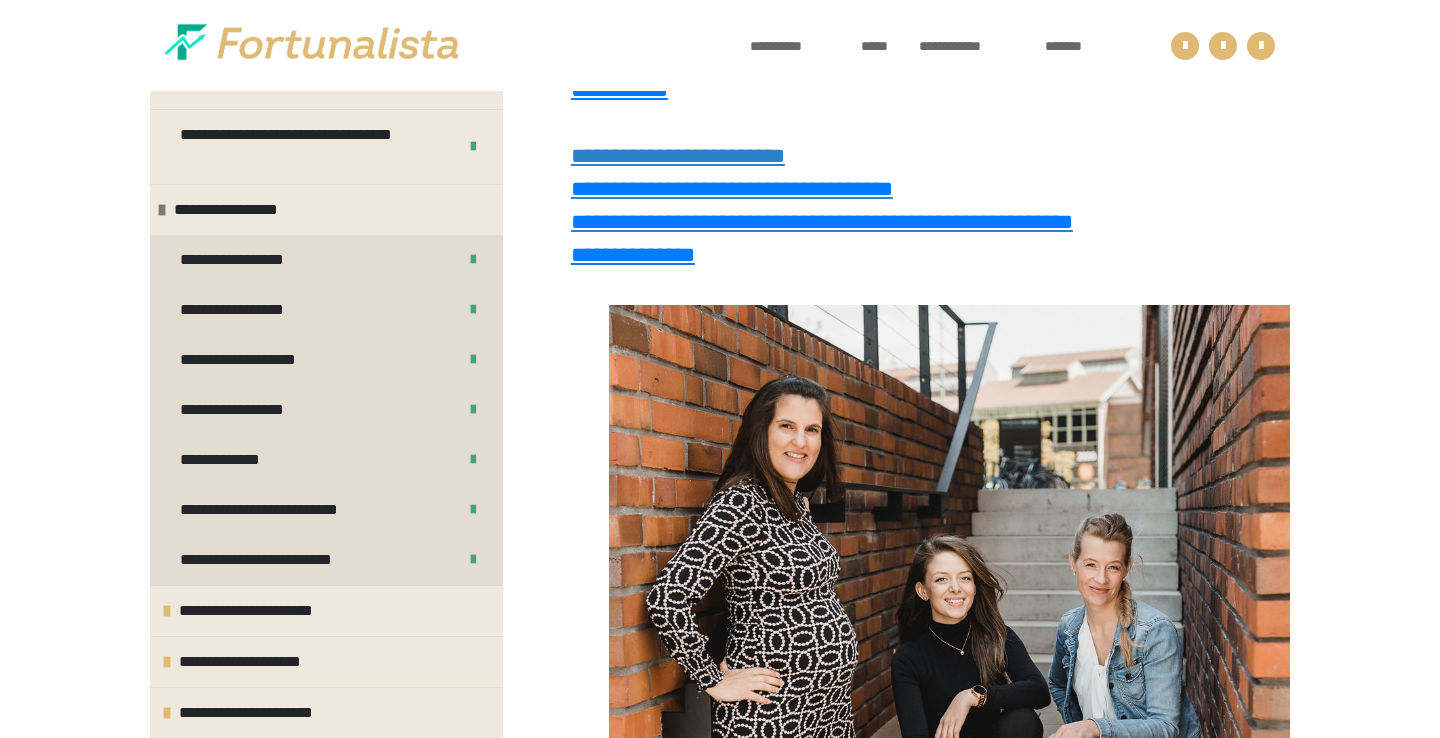 scroll, scrollTop: 3979, scrollLeft: 0, axis: vertical 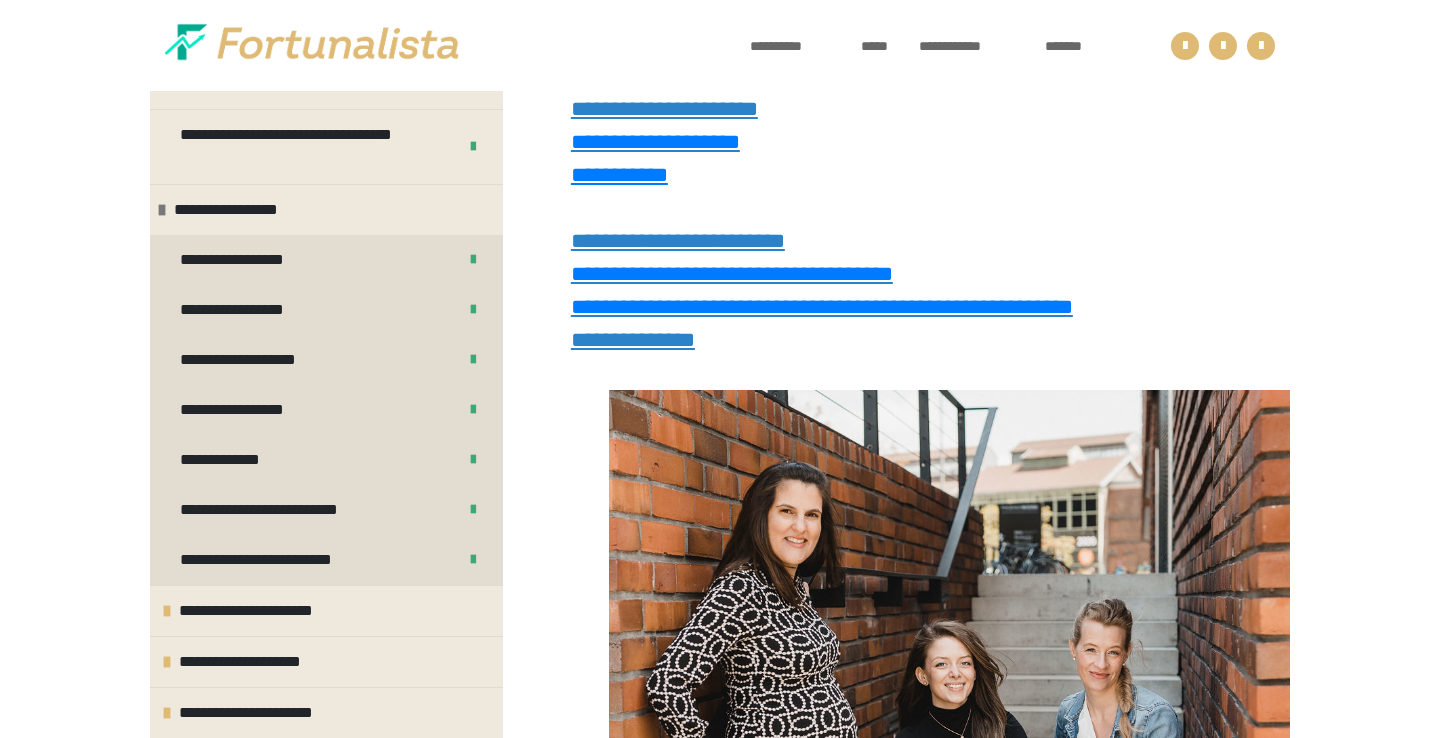 click on "**********" at bounding box center (633, 340) 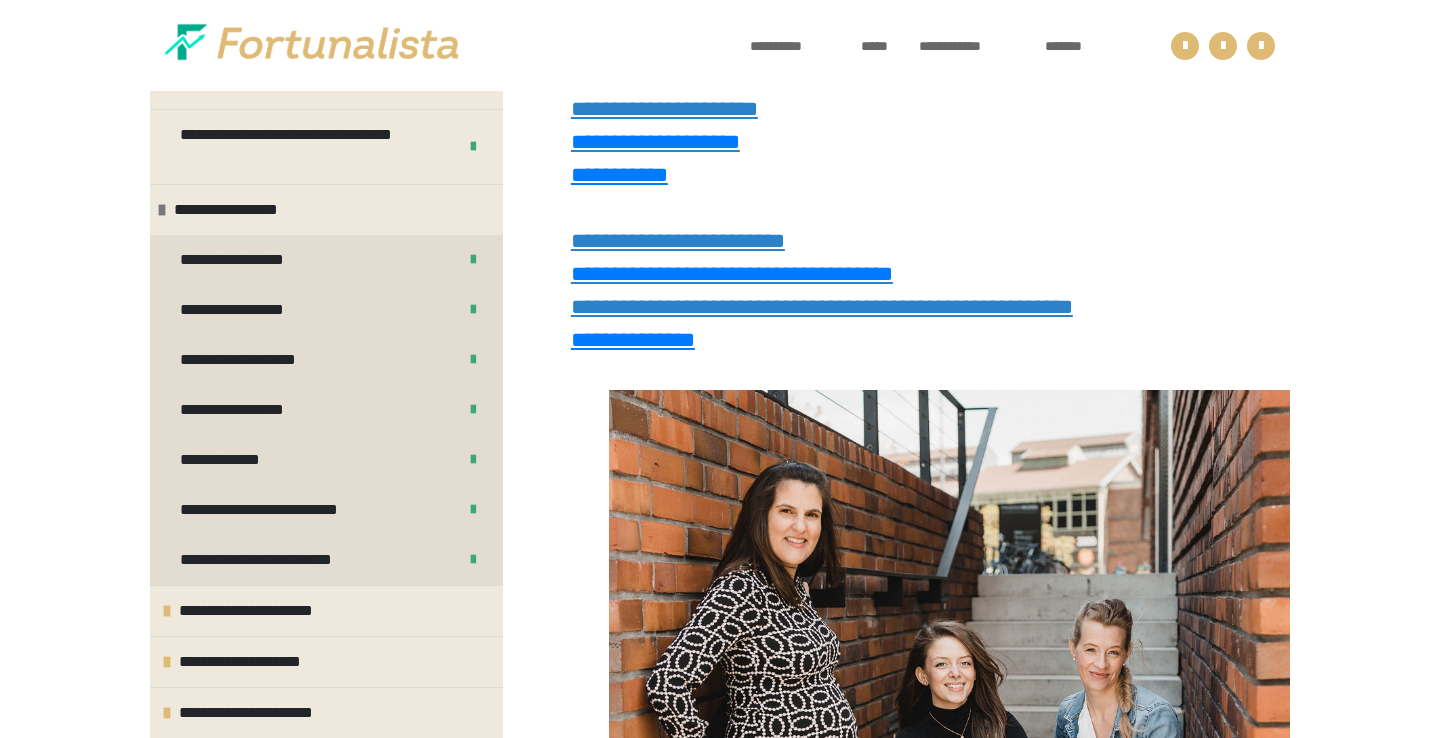 click on "**********" at bounding box center [822, 307] 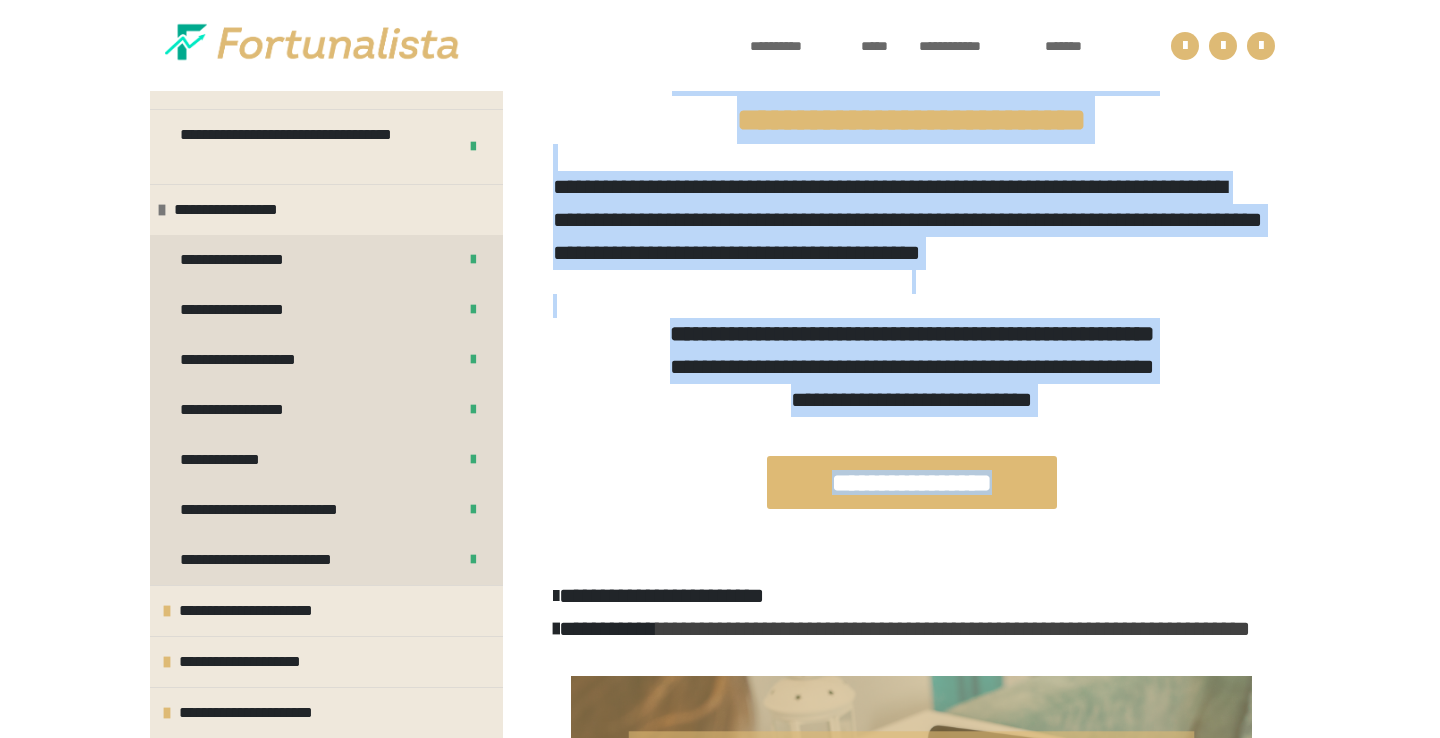 scroll, scrollTop: 215, scrollLeft: 0, axis: vertical 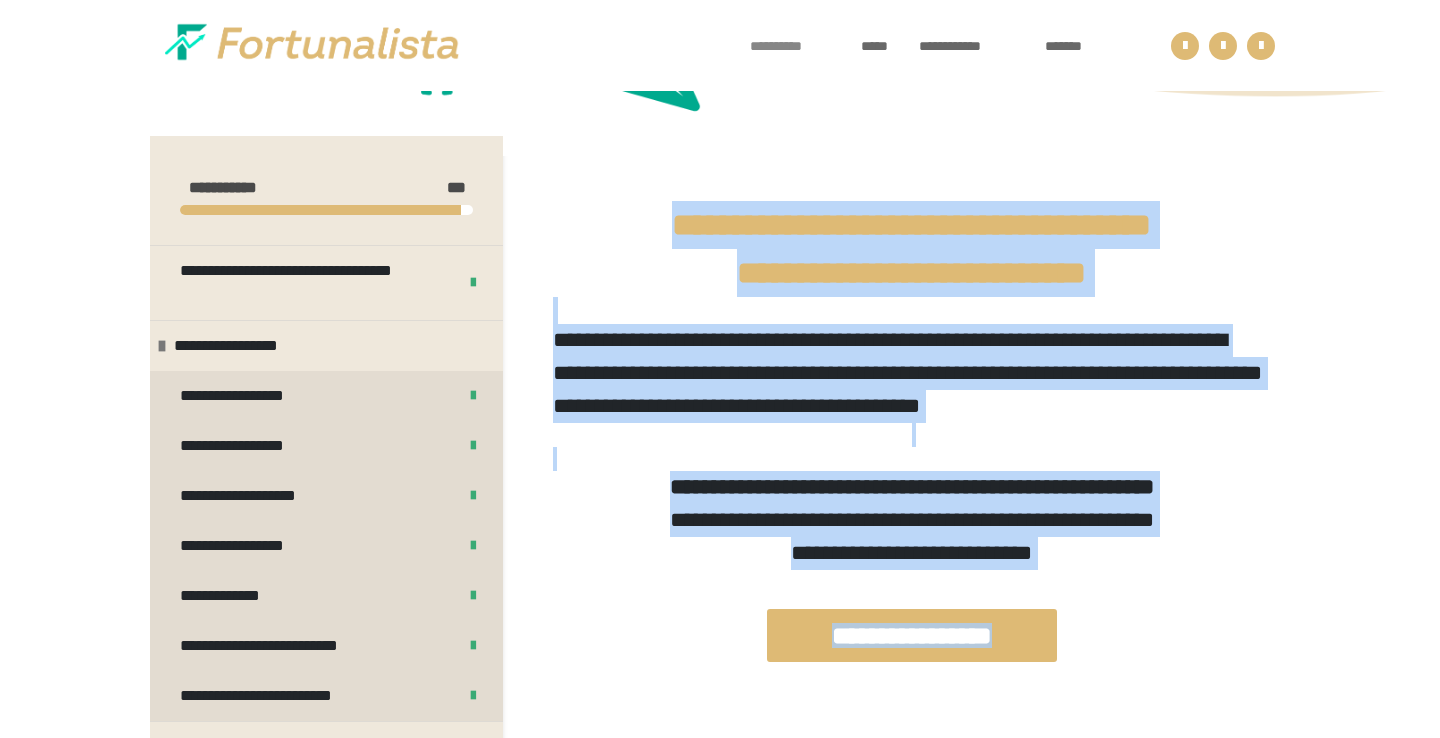 click on "**********" at bounding box center [790, 46] 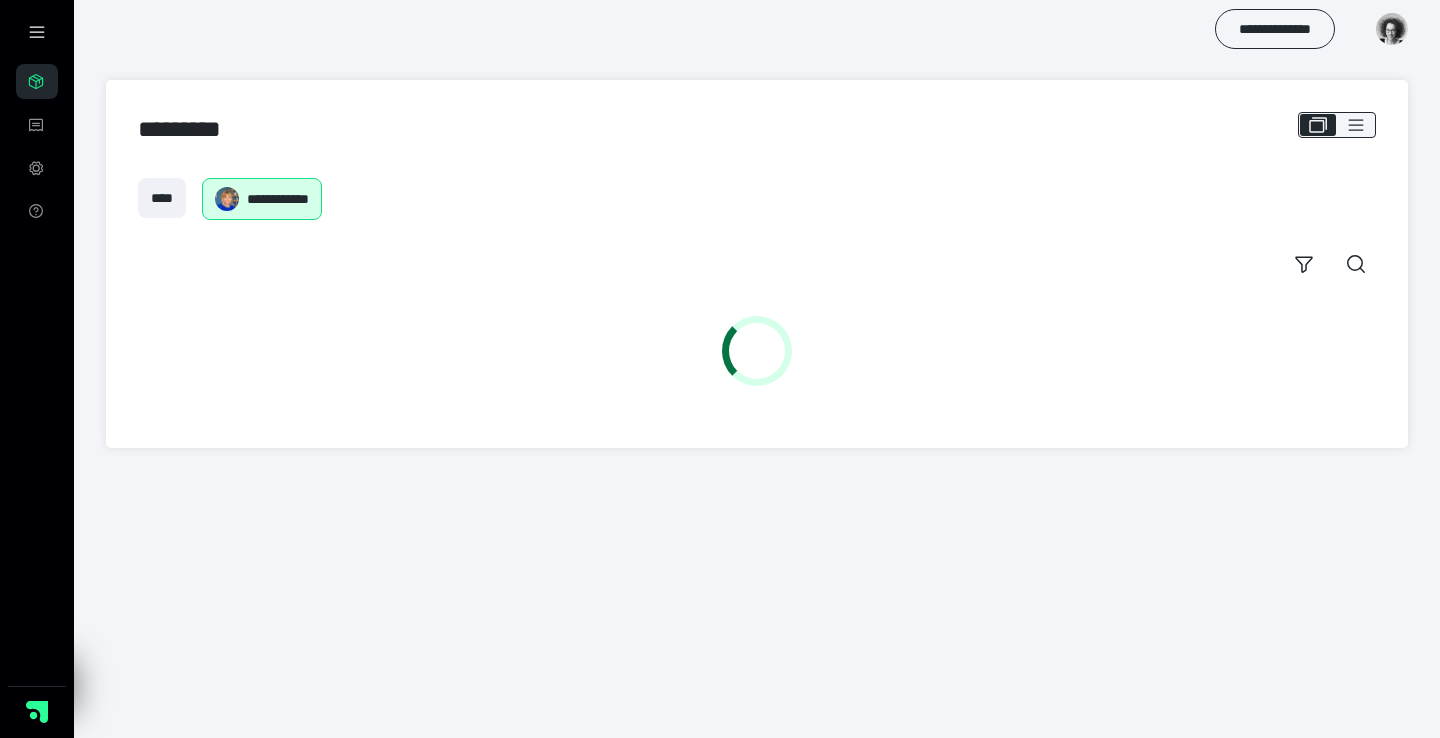 scroll, scrollTop: 0, scrollLeft: 0, axis: both 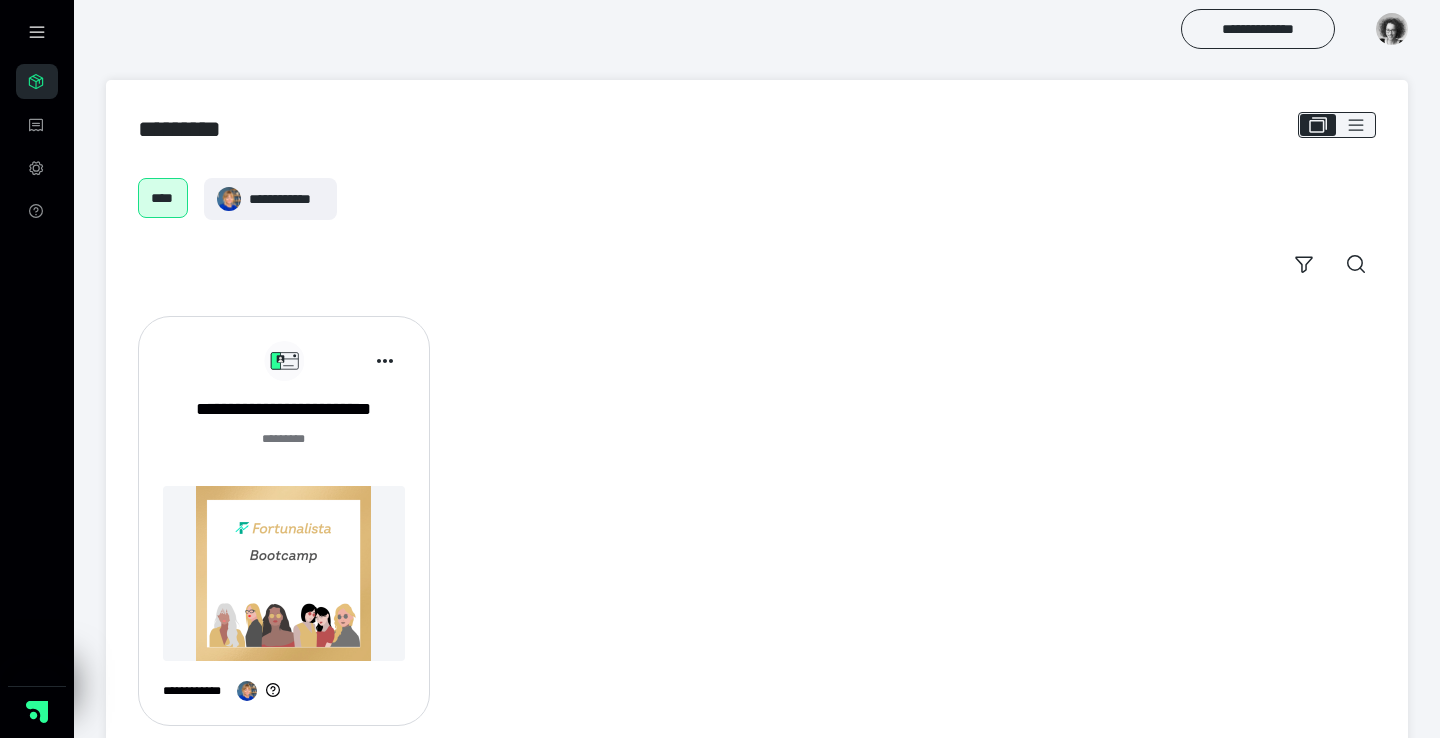 click at bounding box center [284, 573] 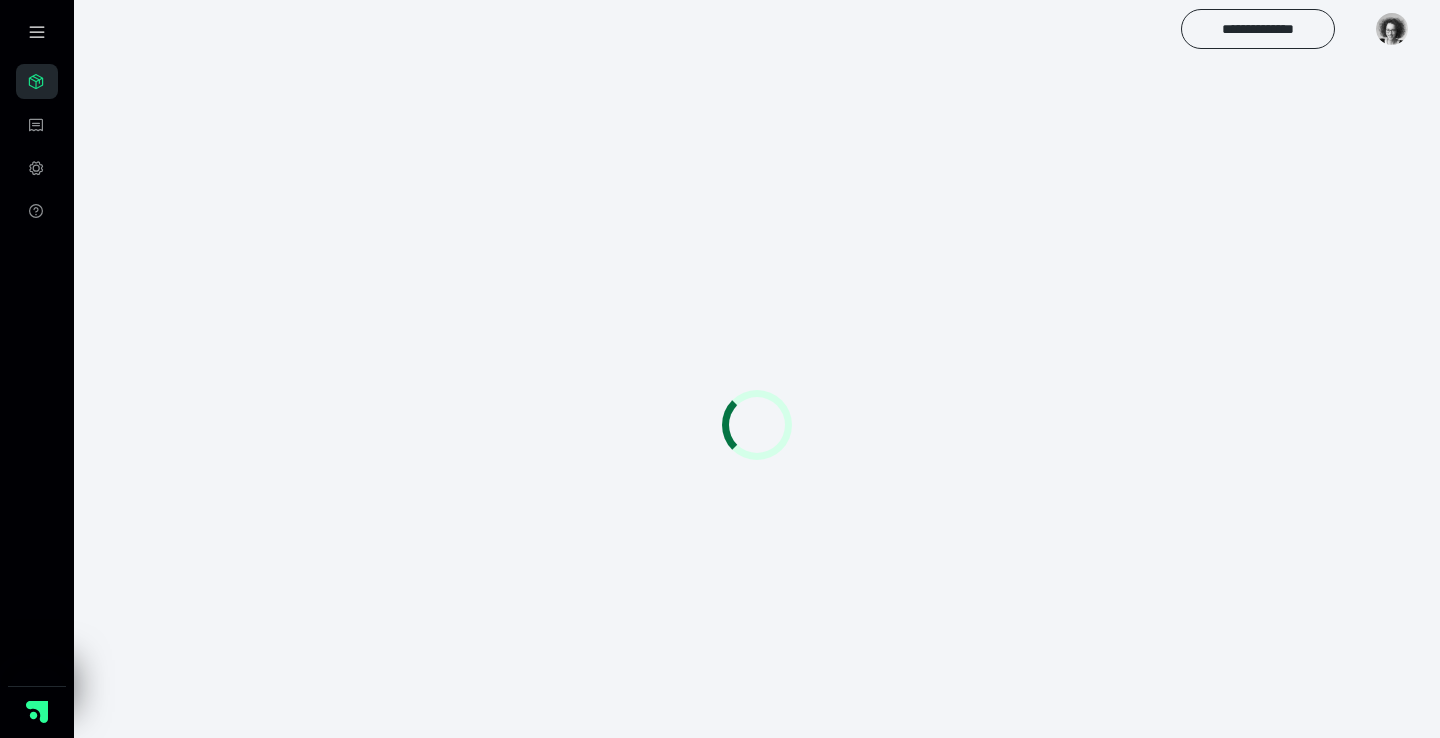 scroll, scrollTop: 0, scrollLeft: 0, axis: both 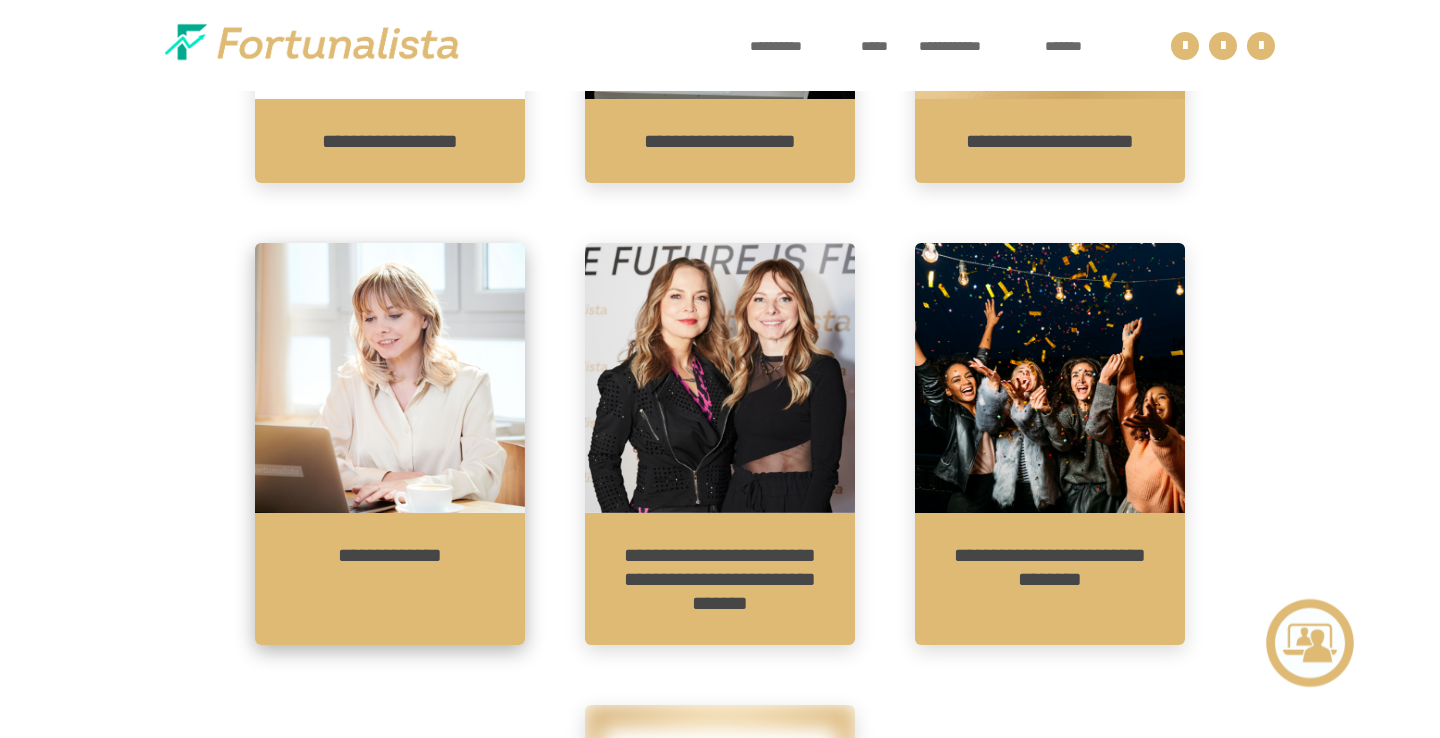 click on "**********" at bounding box center (390, 579) 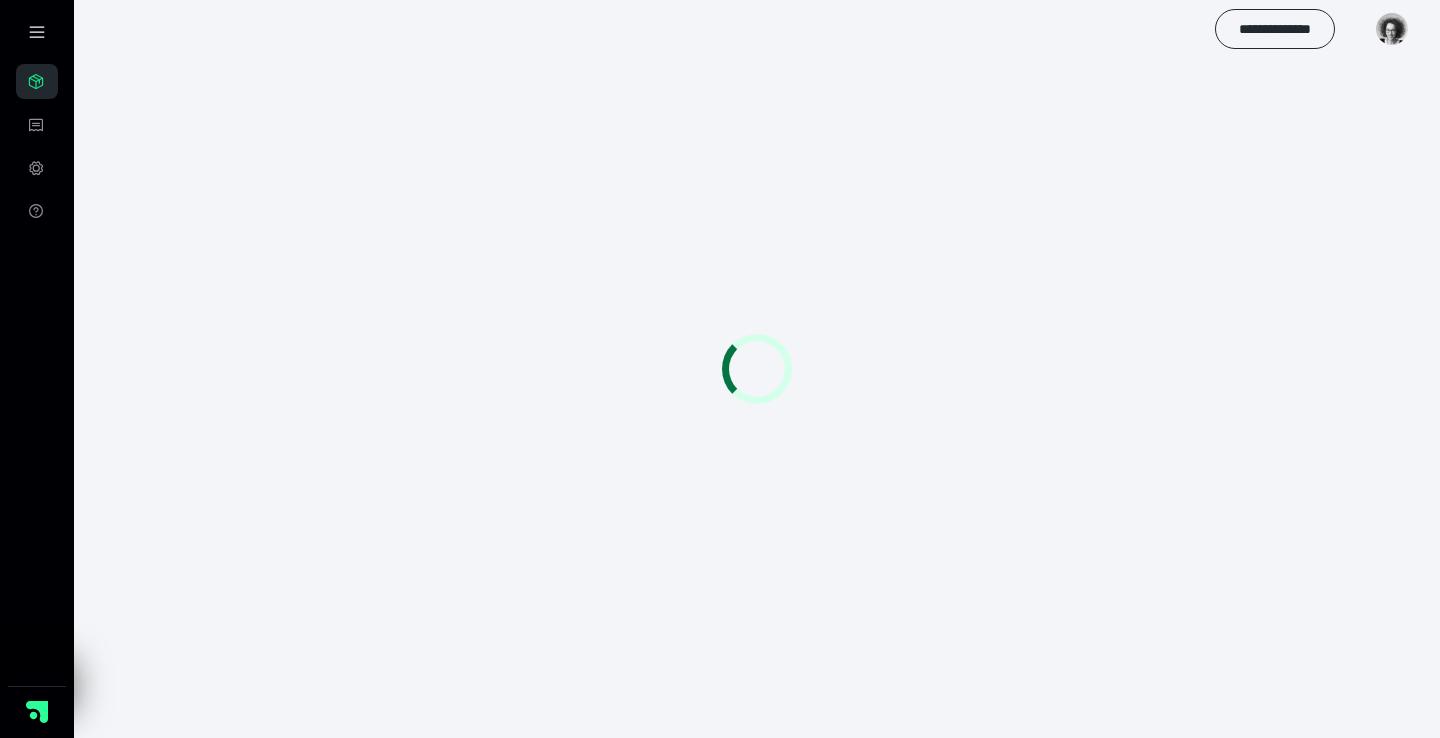 scroll, scrollTop: 56, scrollLeft: 0, axis: vertical 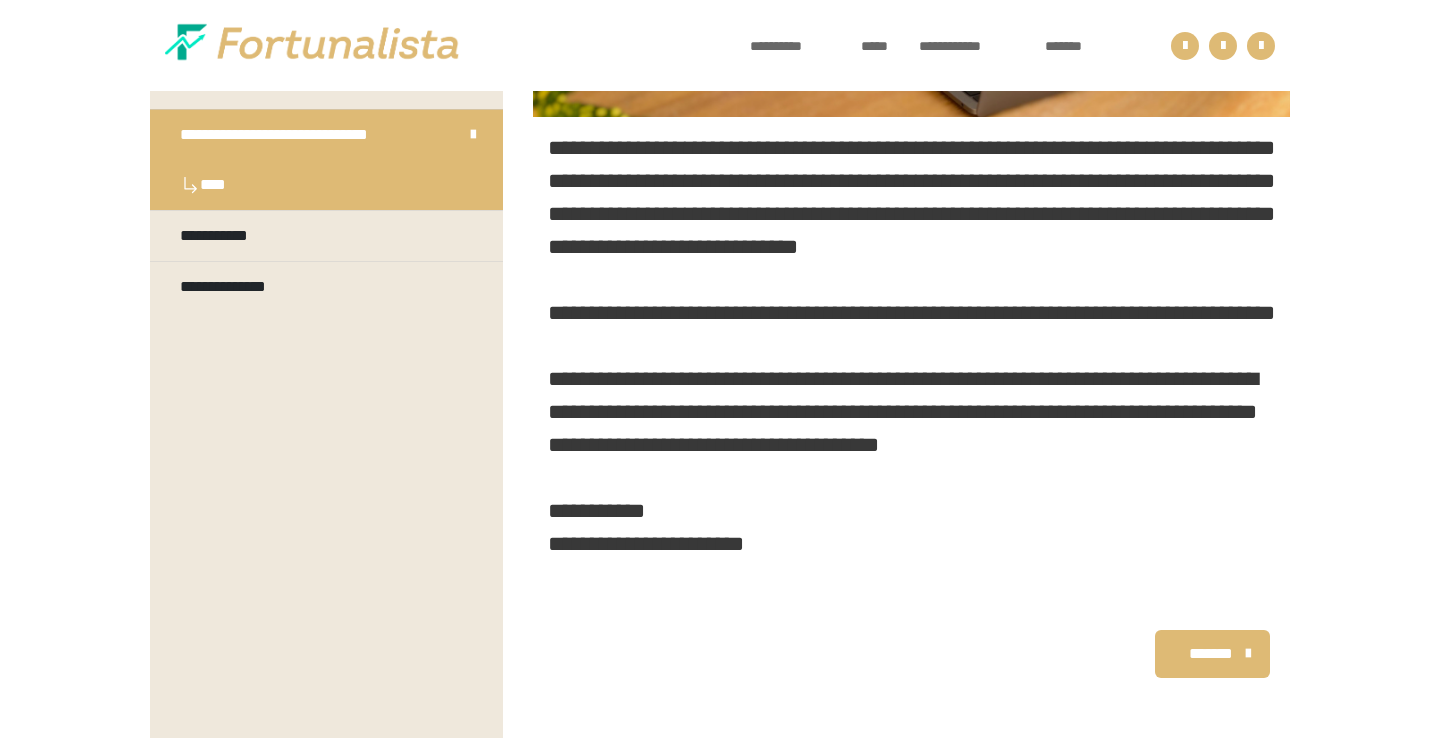 click on "*******" at bounding box center [1212, 654] 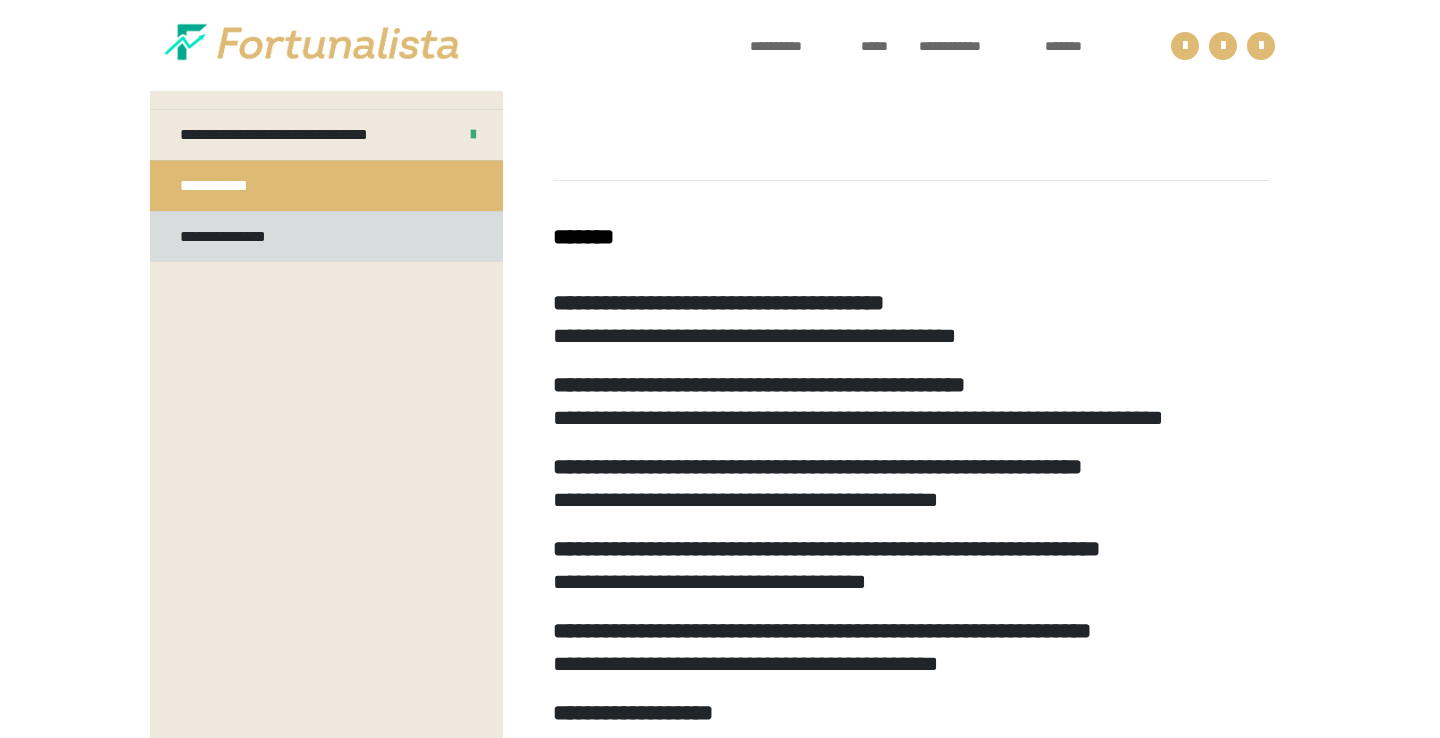 click on "**********" at bounding box center (240, 237) 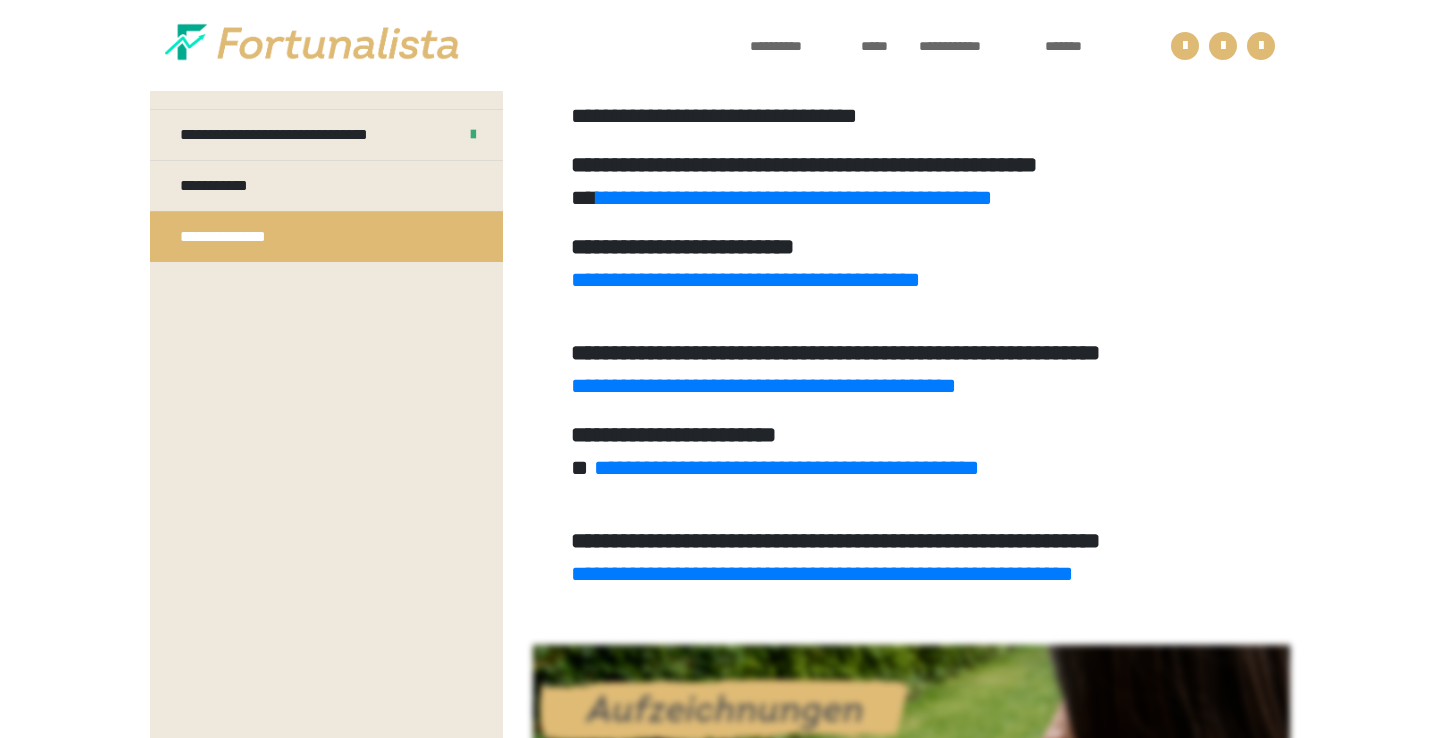 scroll, scrollTop: 1261, scrollLeft: 0, axis: vertical 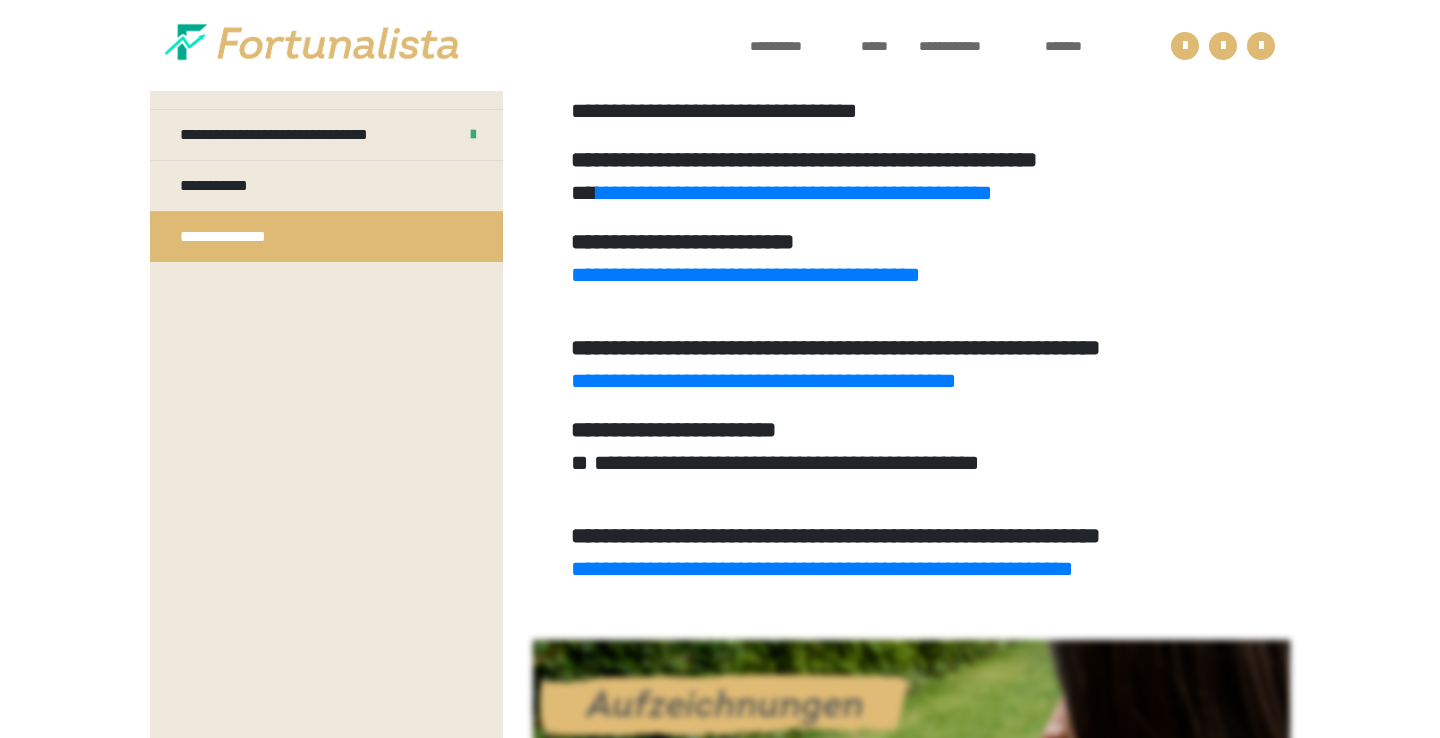 click on "**********" at bounding box center (786, 463) 